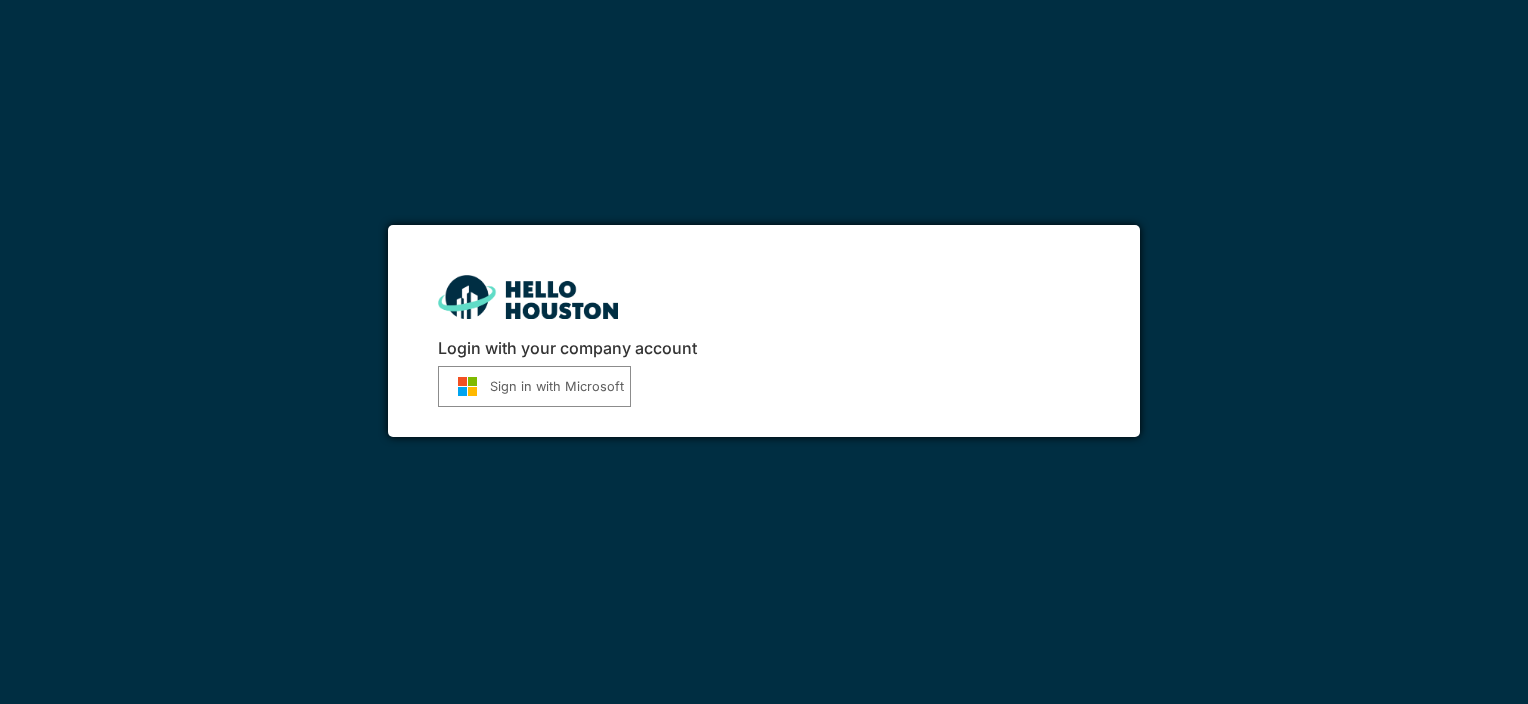 scroll, scrollTop: 0, scrollLeft: 0, axis: both 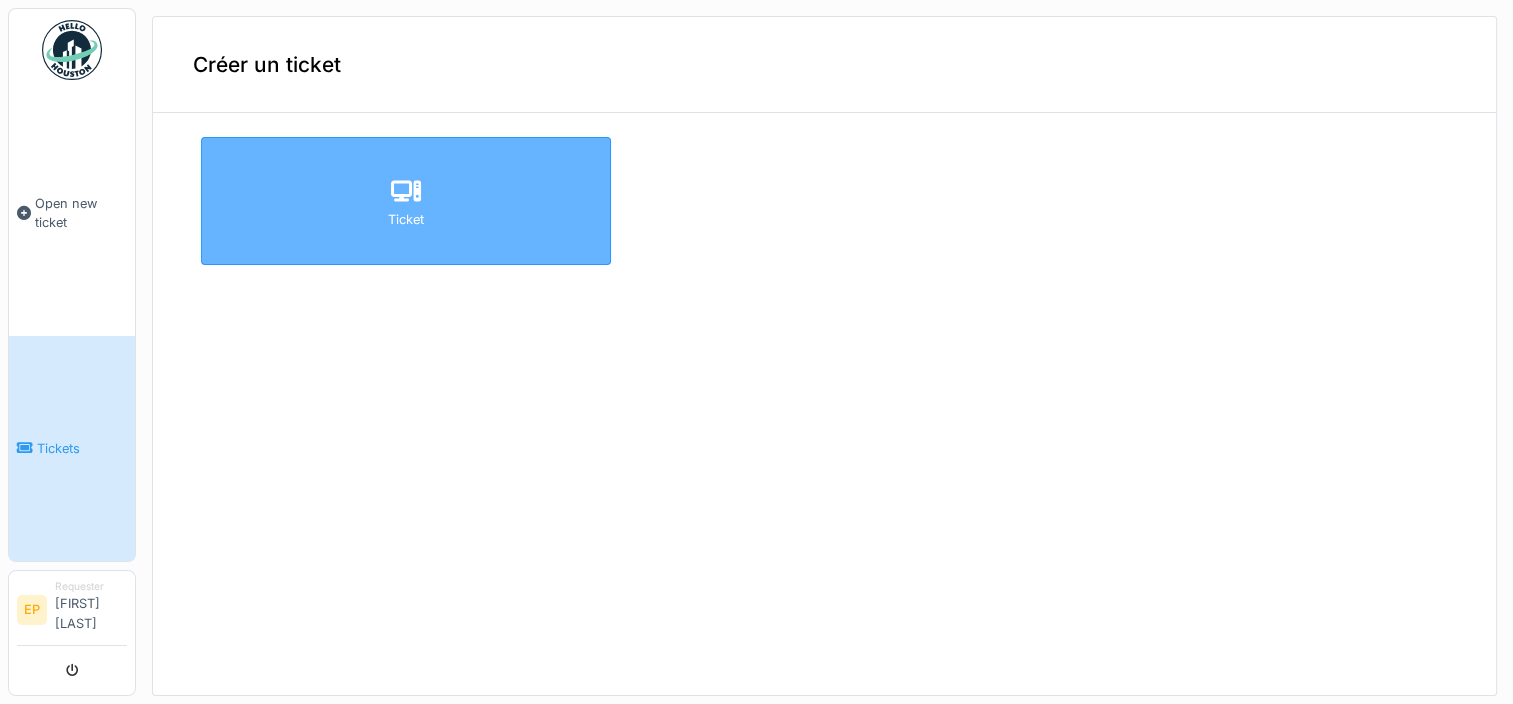 click on "Ticket" at bounding box center [406, 201] 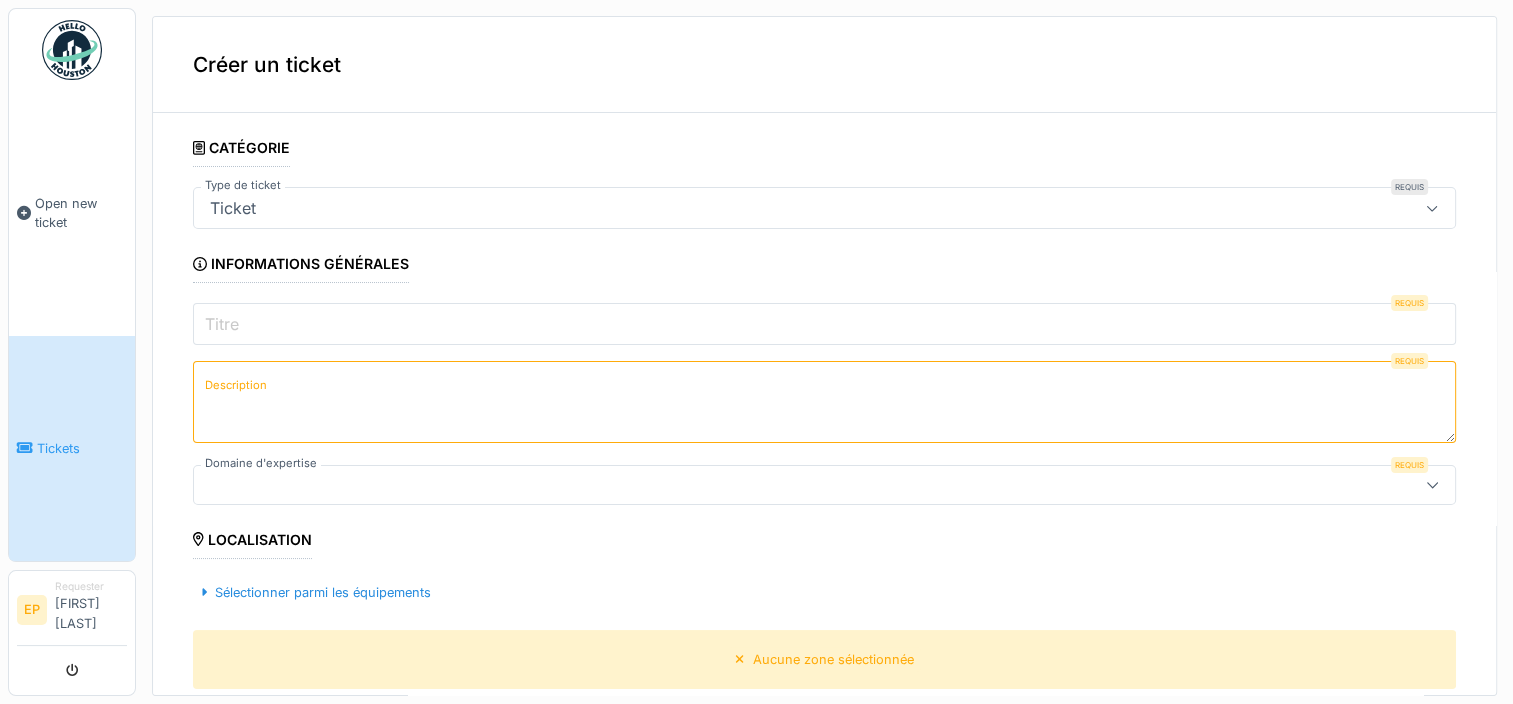 click on "Ticket" at bounding box center [824, 208] 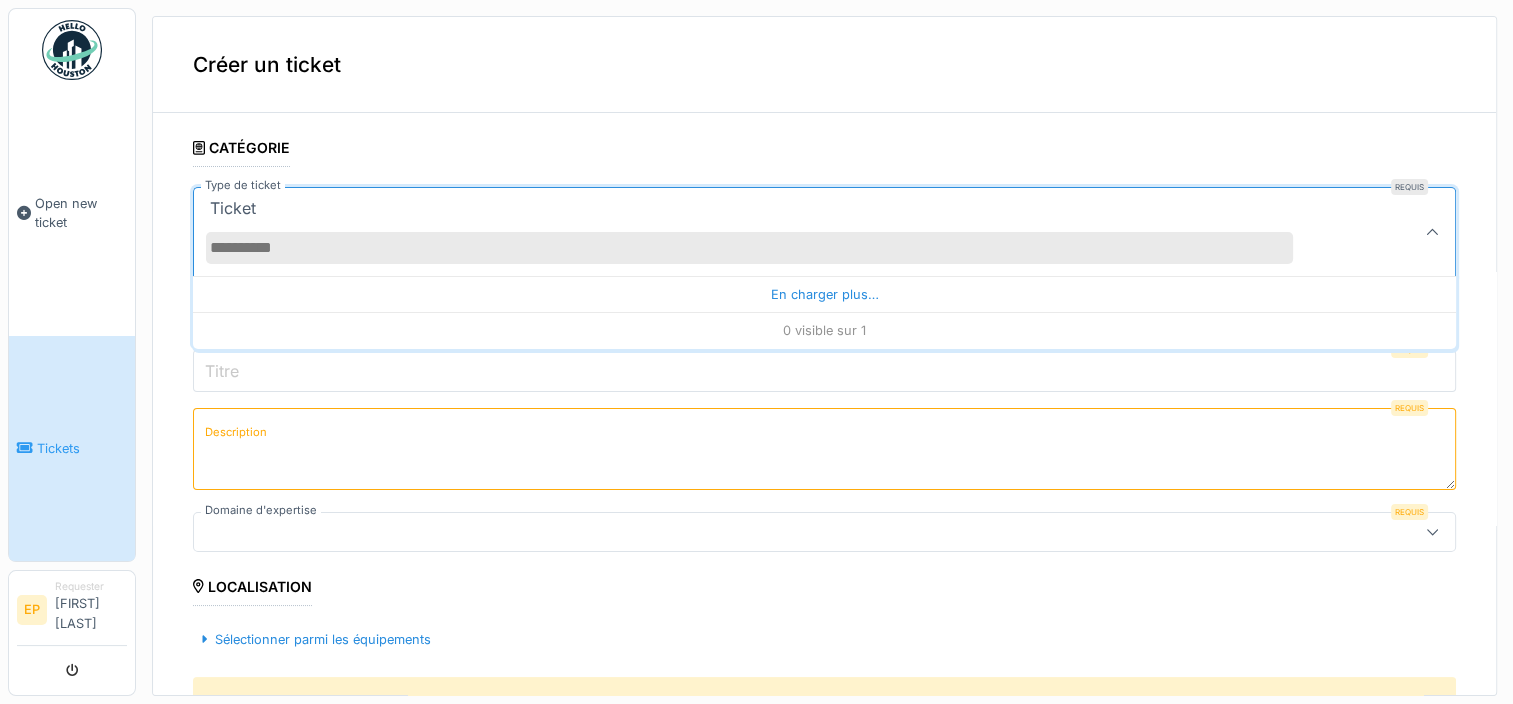 click on "Ticket" at bounding box center [761, 232] 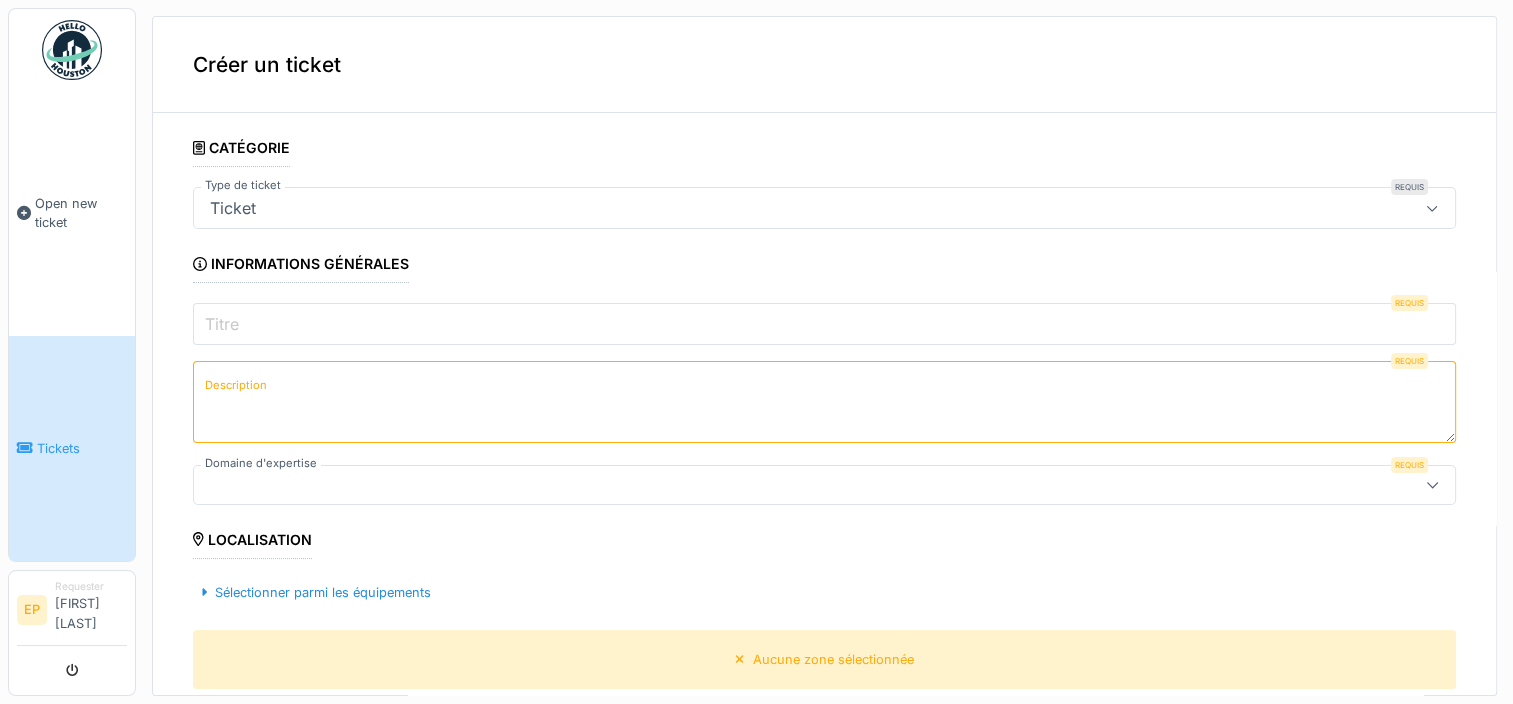 click on "Titre" at bounding box center [824, 324] 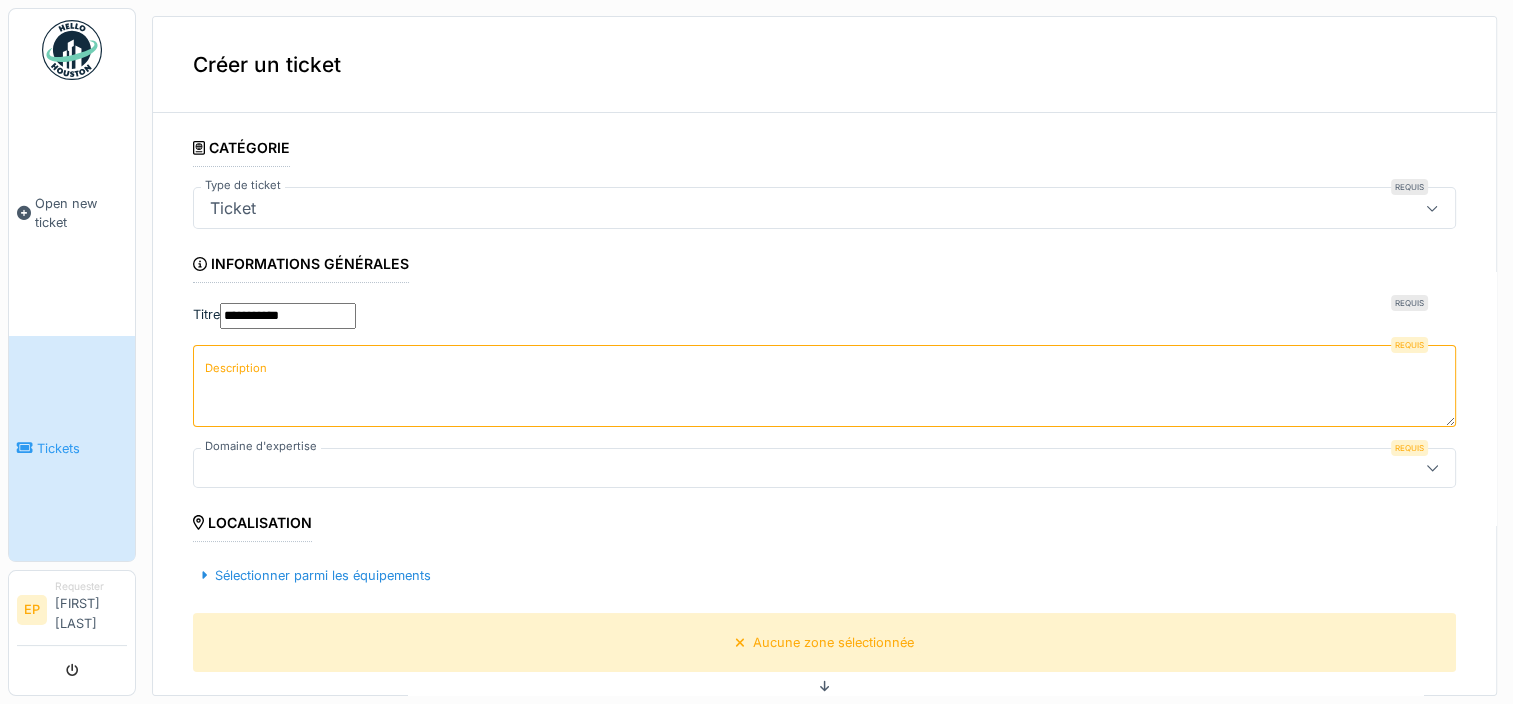 type on "**********" 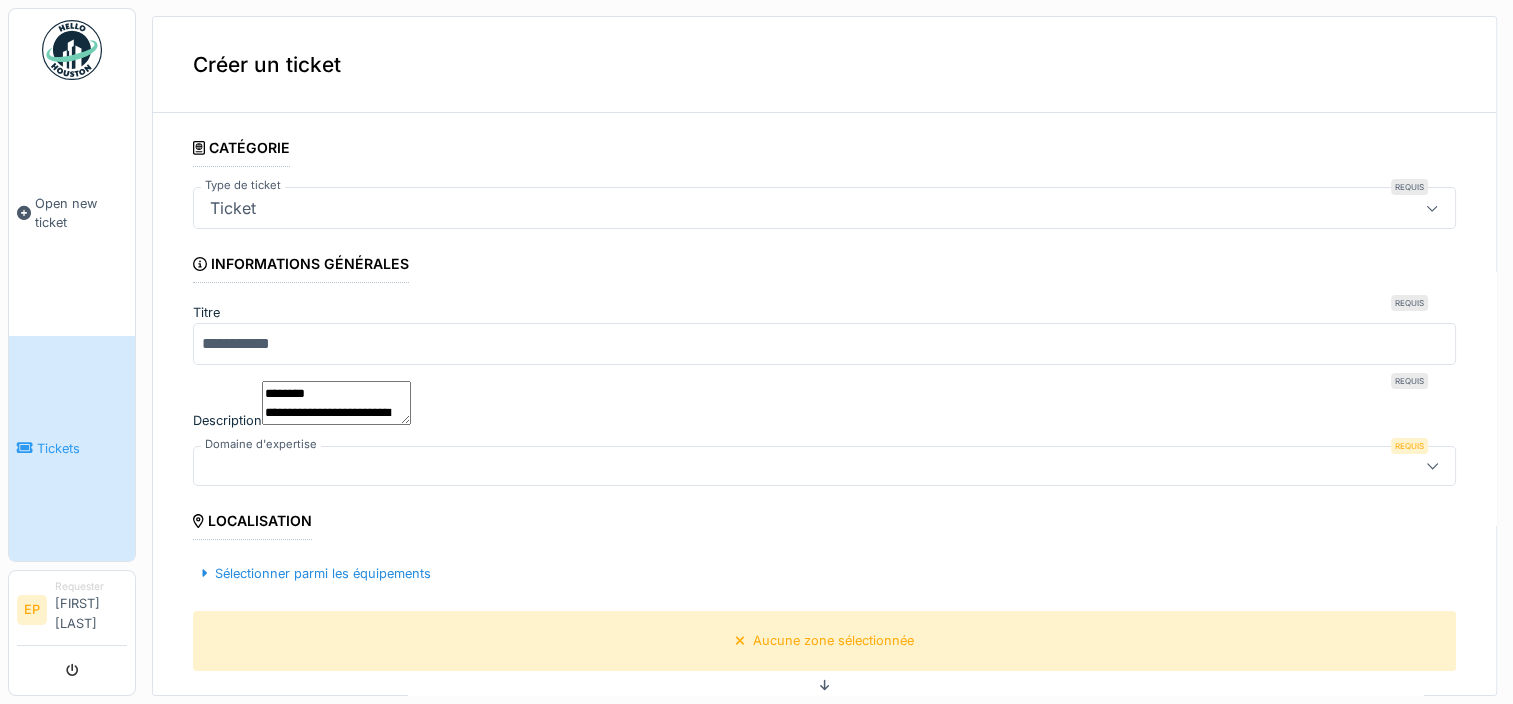drag, startPoint x: 388, startPoint y: 406, endPoint x: 309, endPoint y: 406, distance: 79 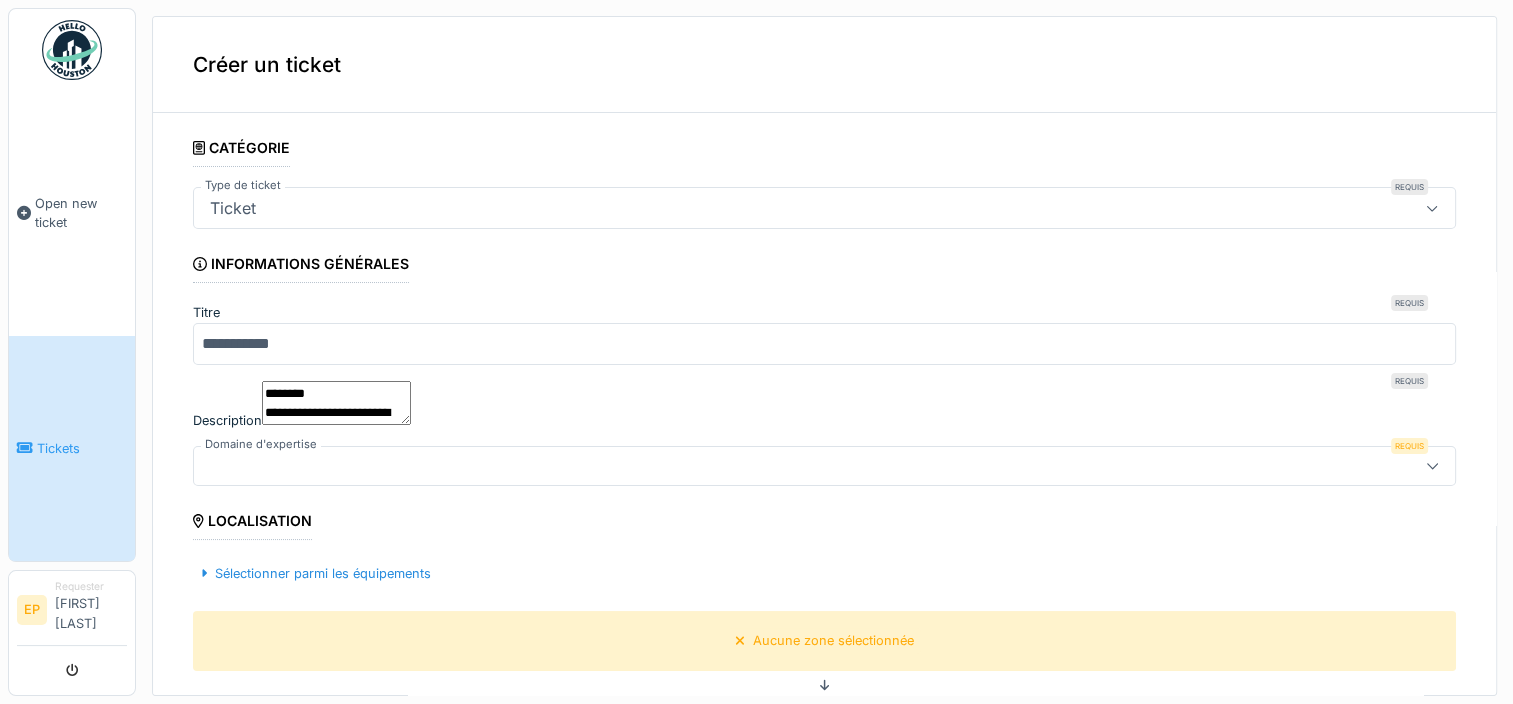 click on "**********" at bounding box center (336, 403) 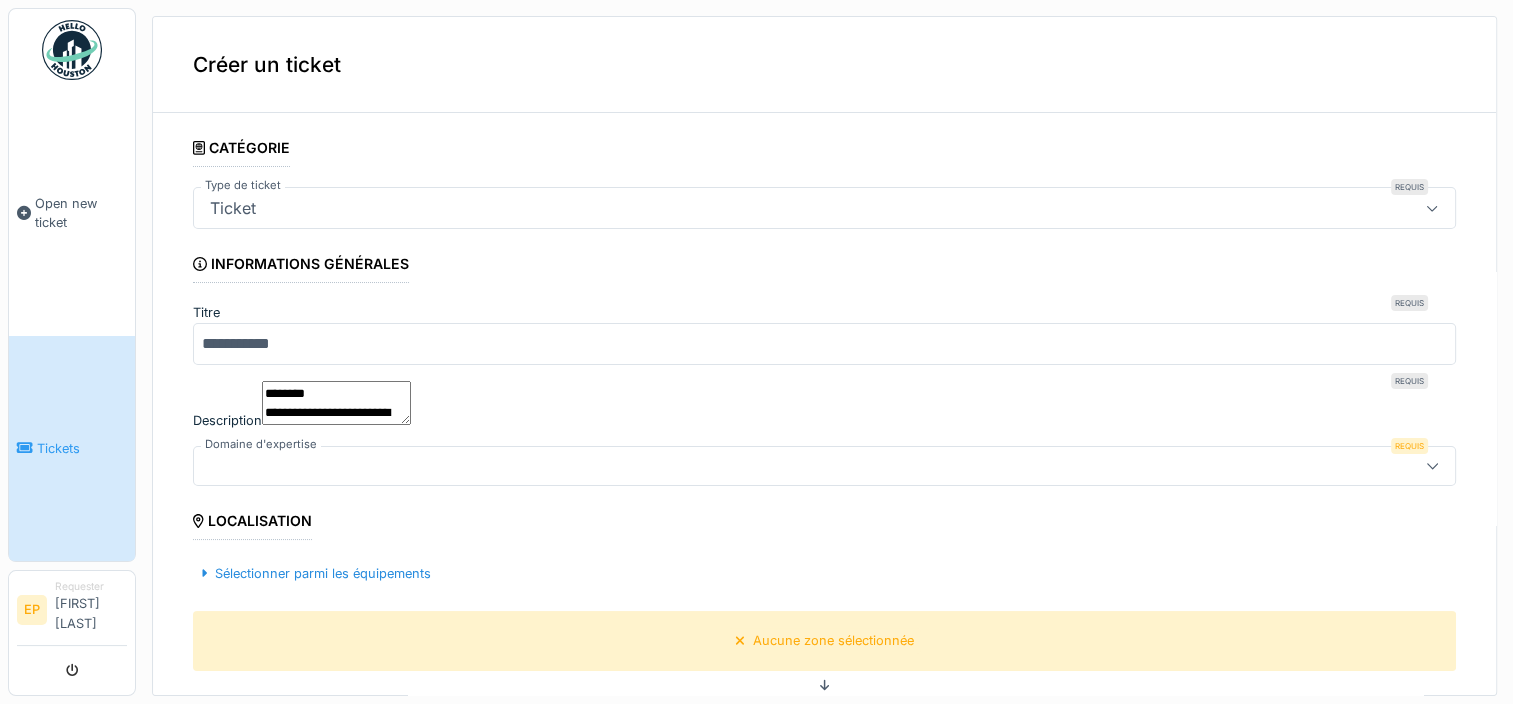type on "**********" 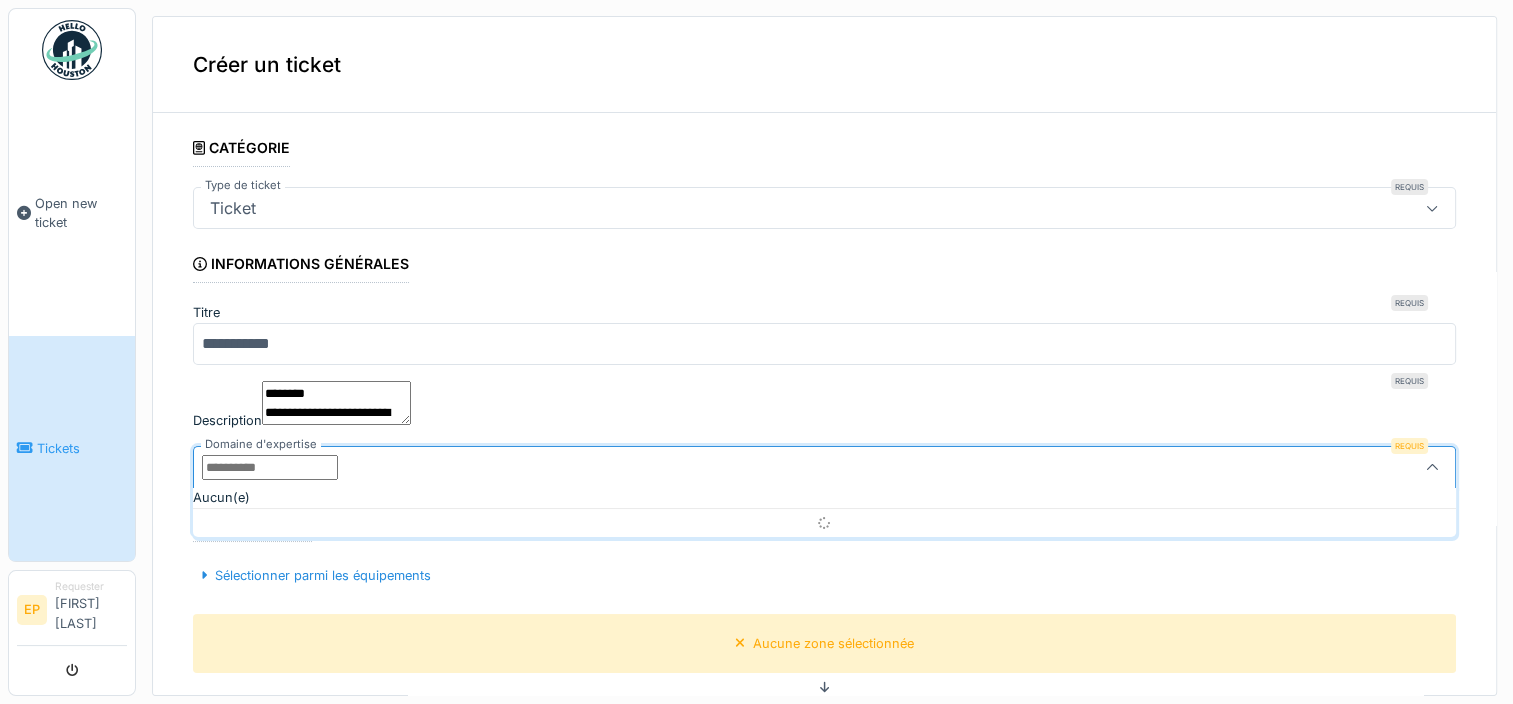 scroll, scrollTop: 4, scrollLeft: 0, axis: vertical 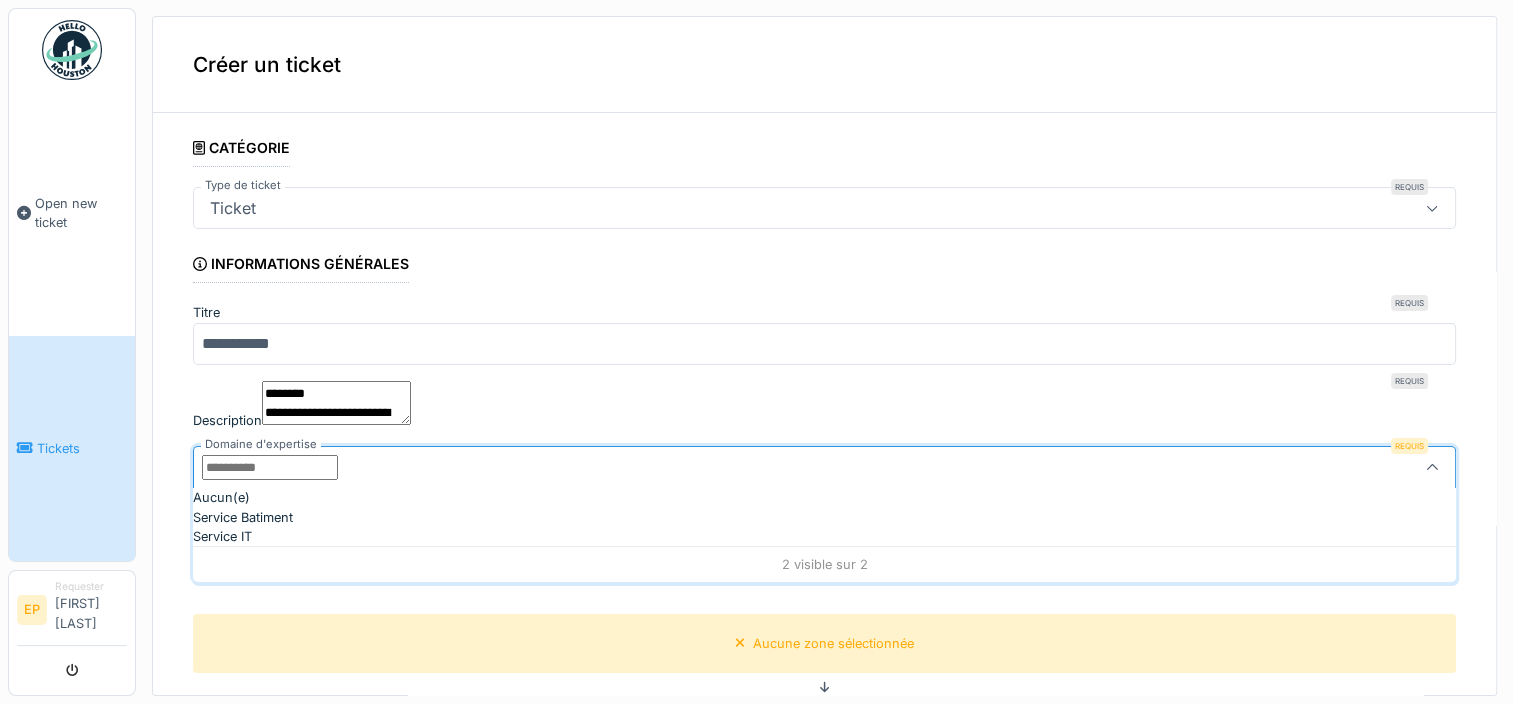 click on "Service IT" at bounding box center [824, 536] 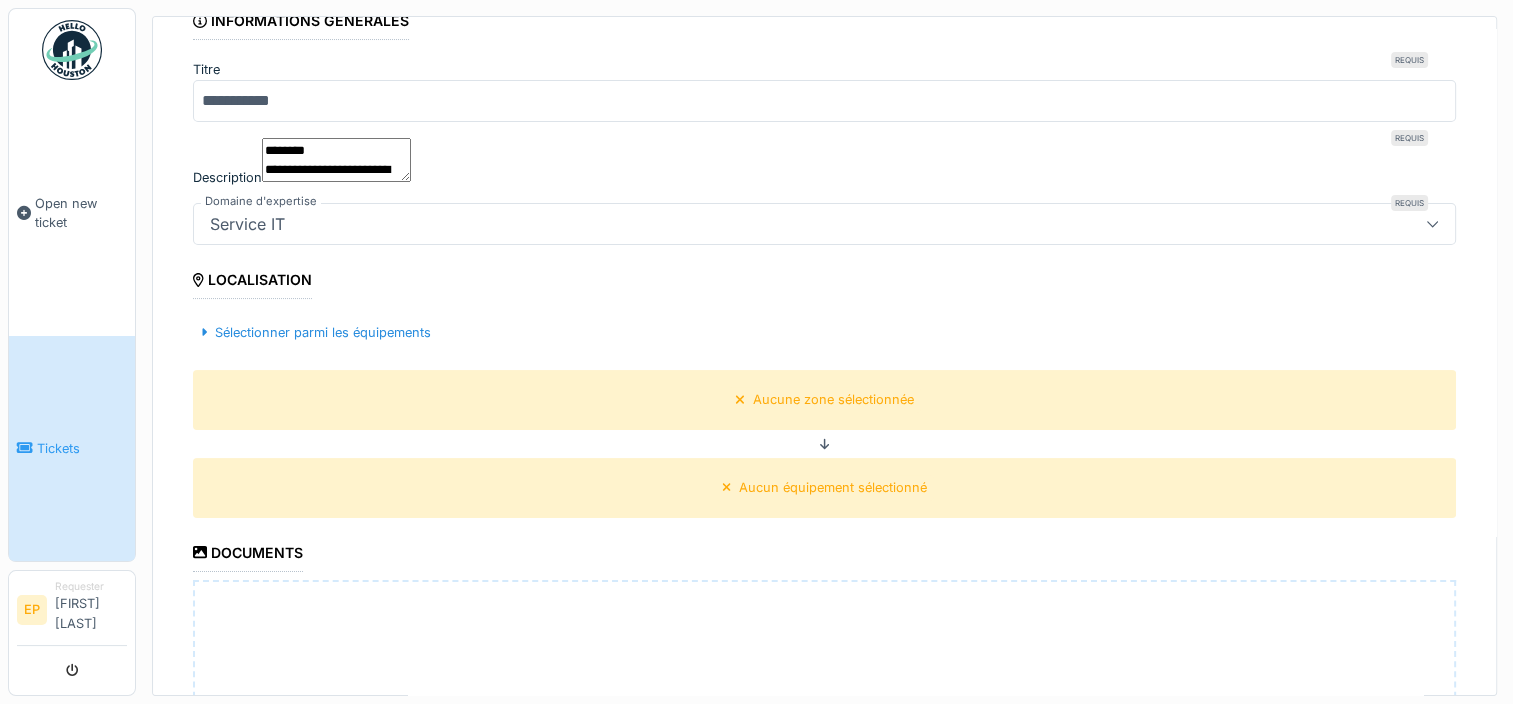 scroll, scrollTop: 244, scrollLeft: 0, axis: vertical 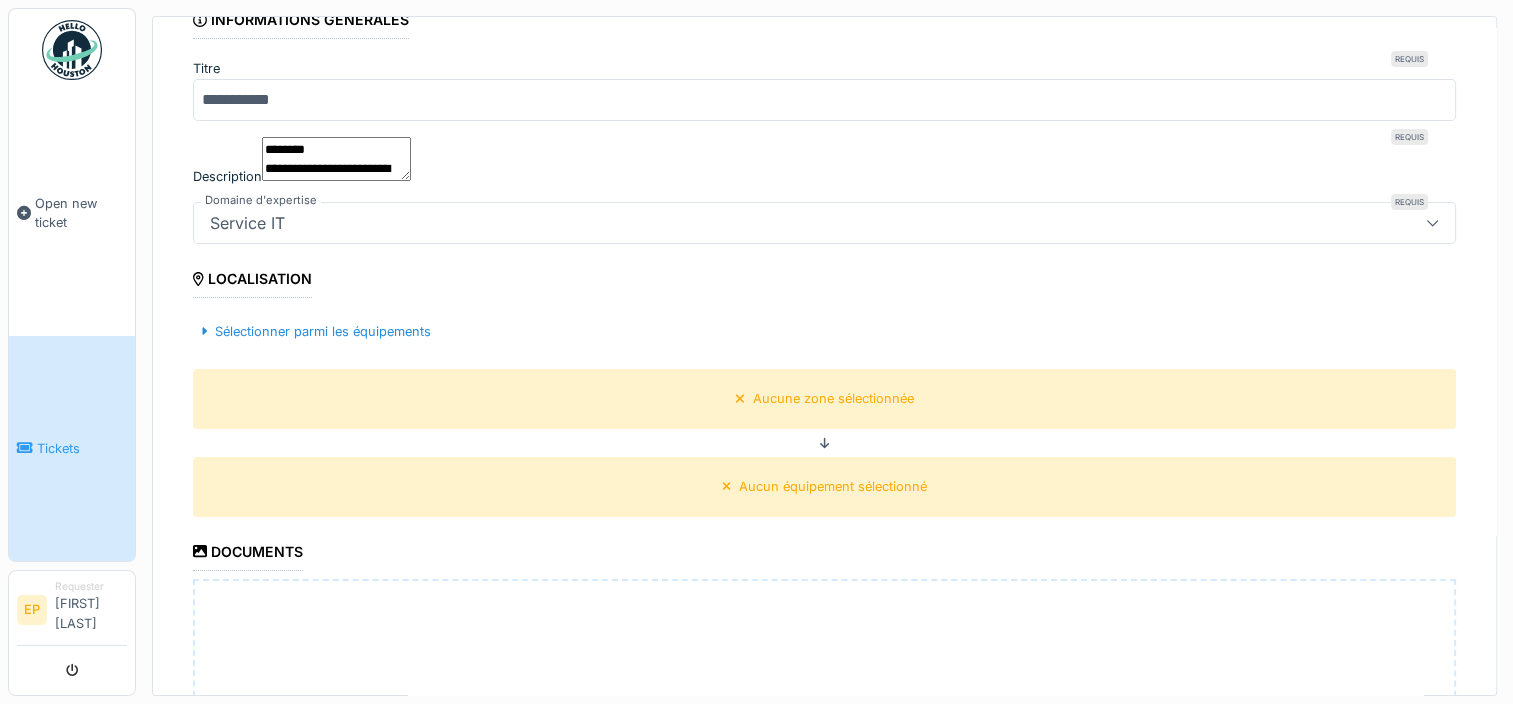 click 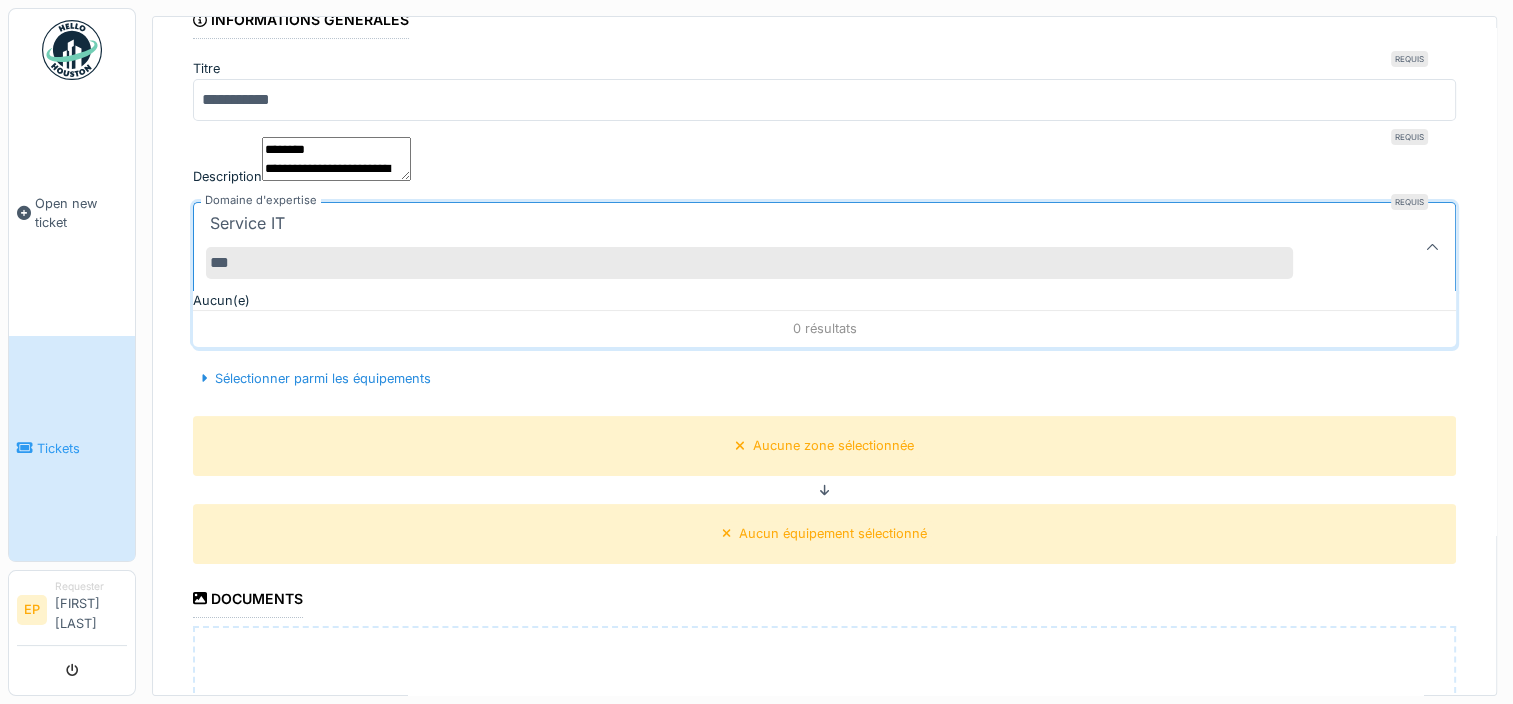 click on "***" at bounding box center [749, 263] 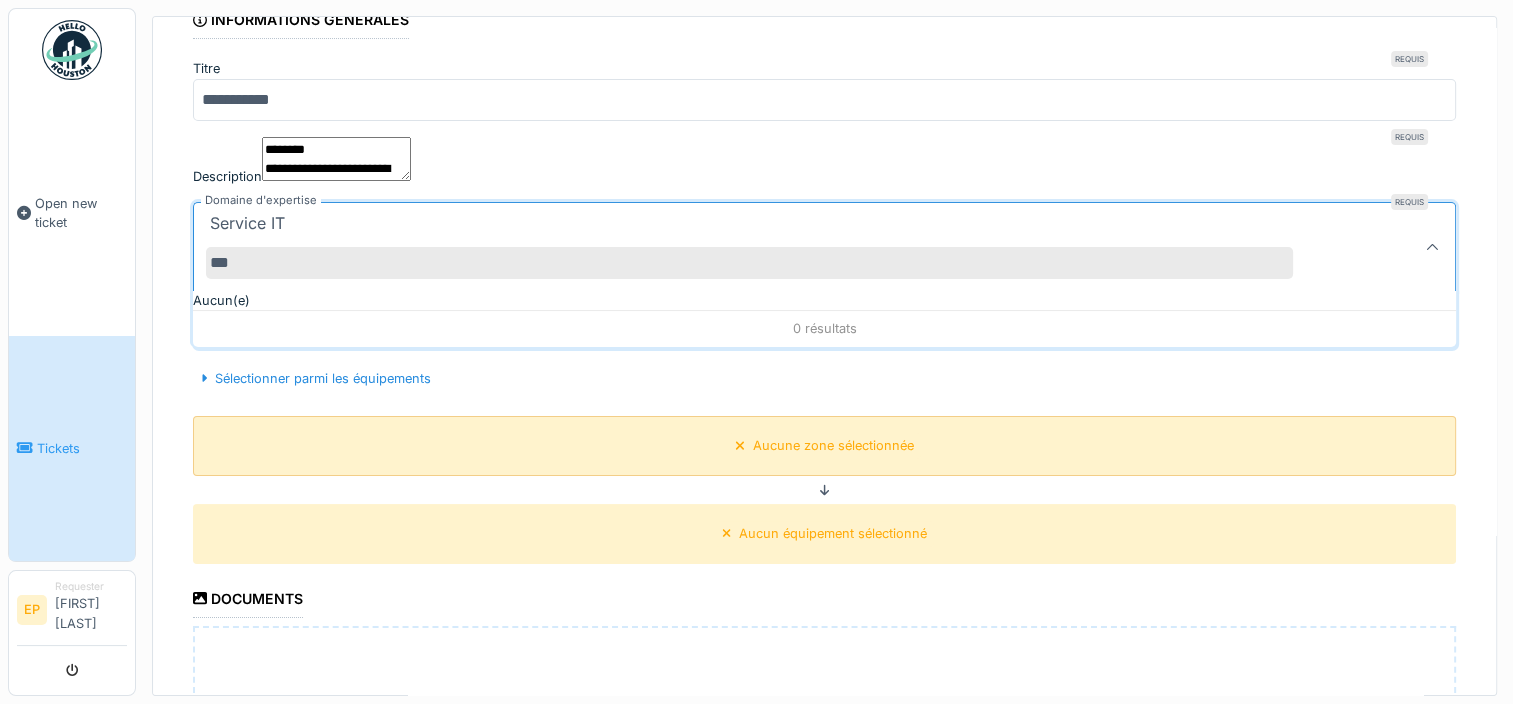 type on "***" 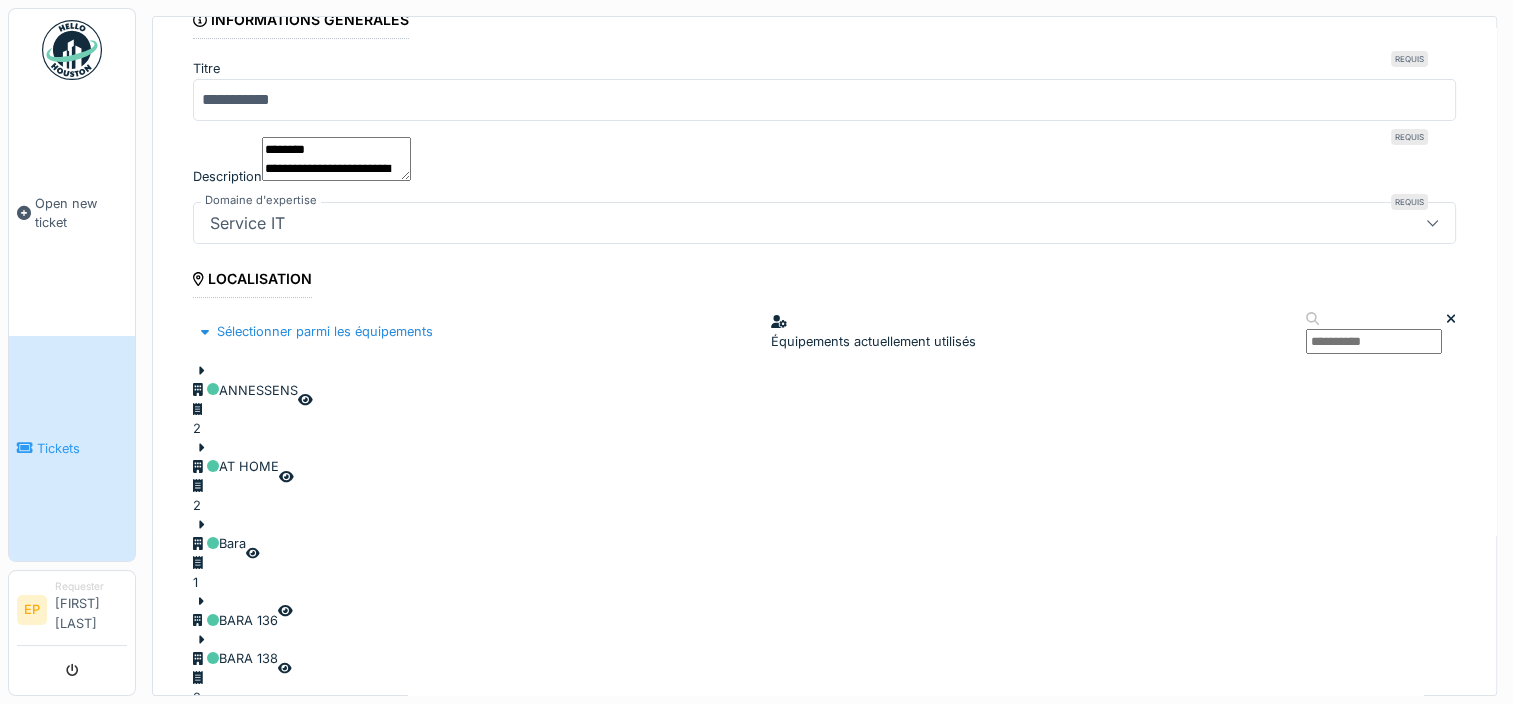 click at bounding box center [1374, 341] 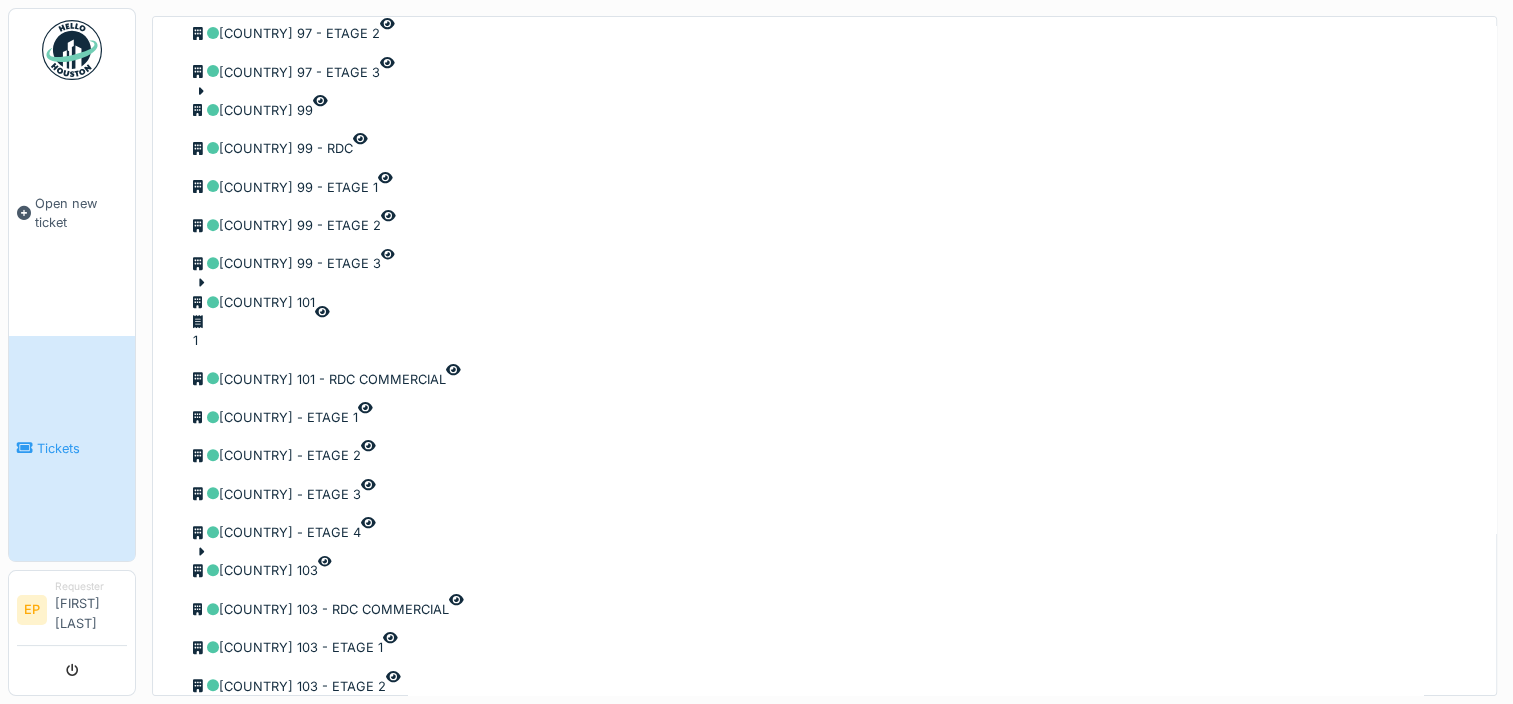 scroll, scrollTop: 755, scrollLeft: 0, axis: vertical 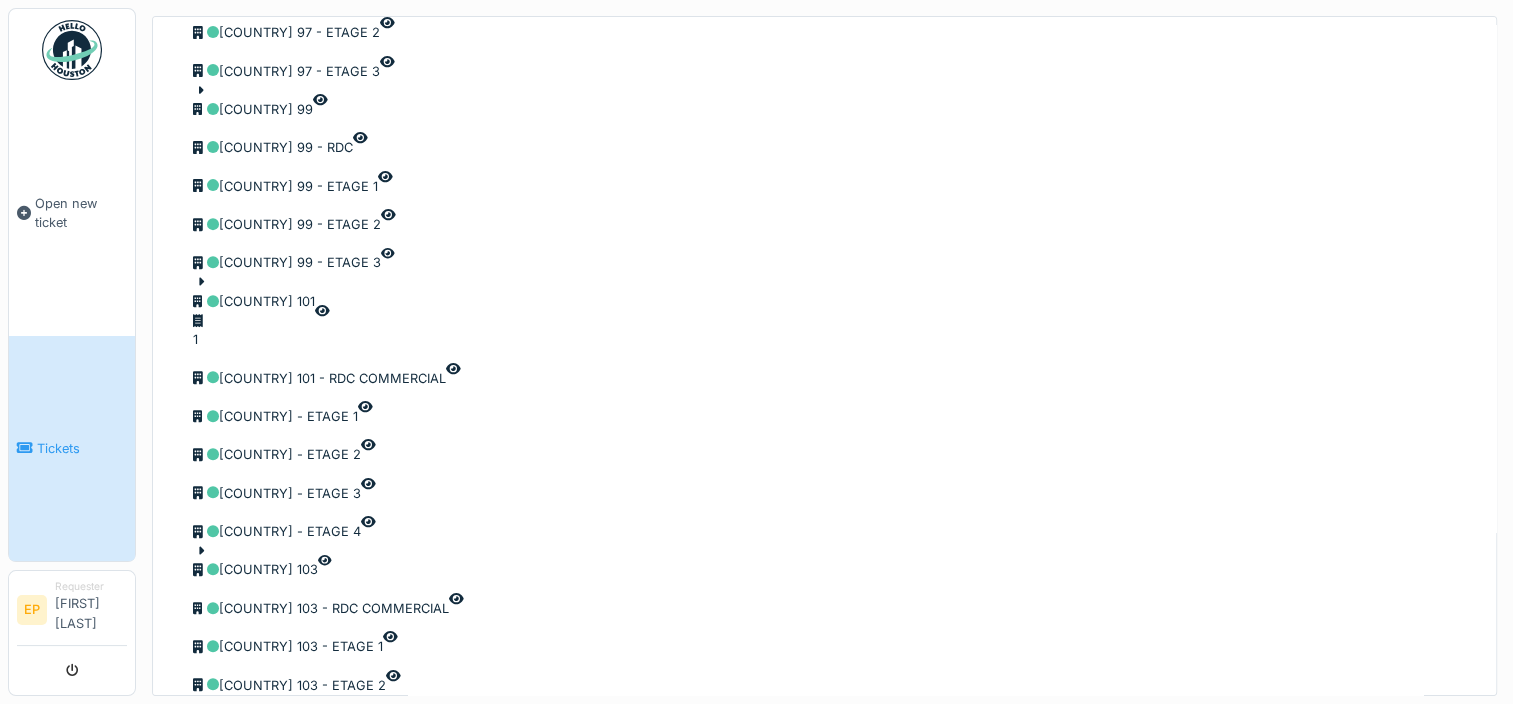 type on "***" 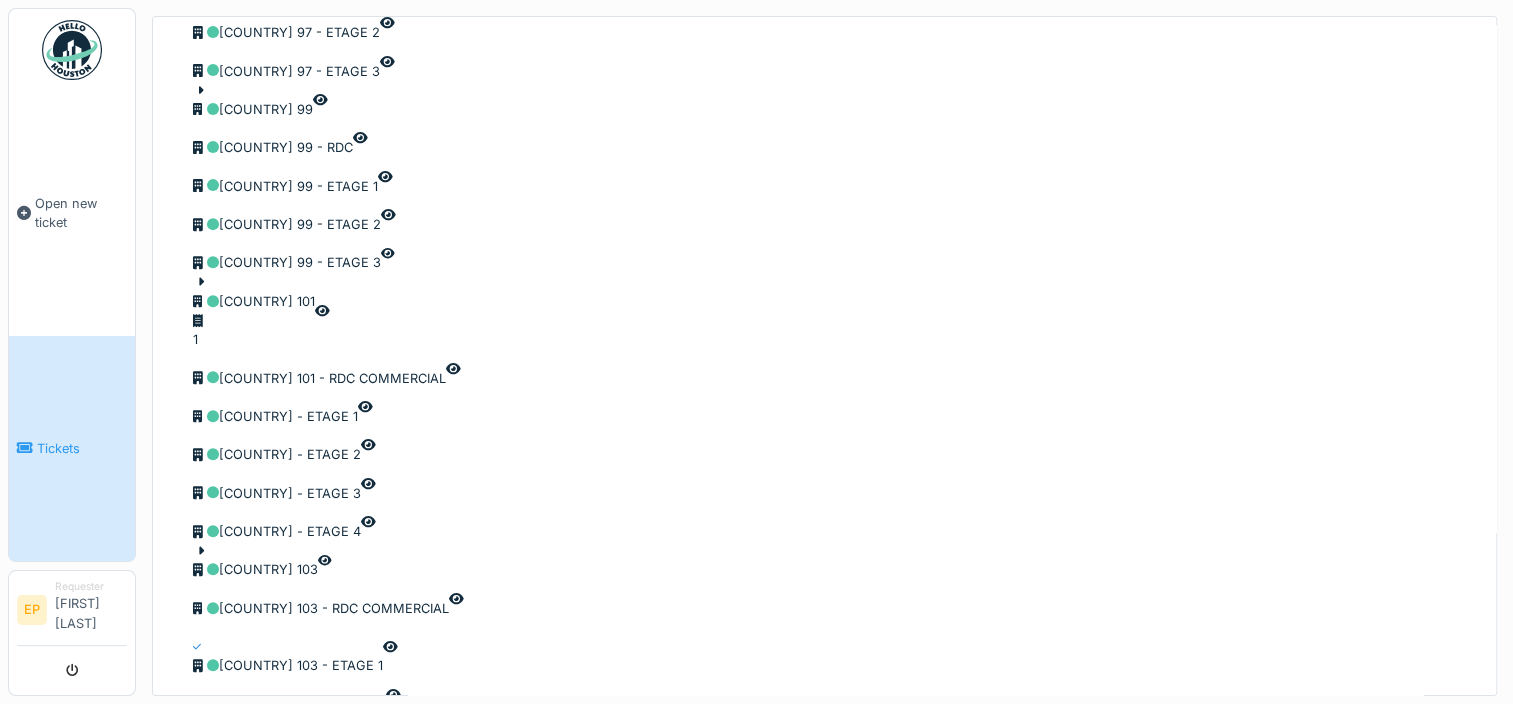click at bounding box center [288, 646] 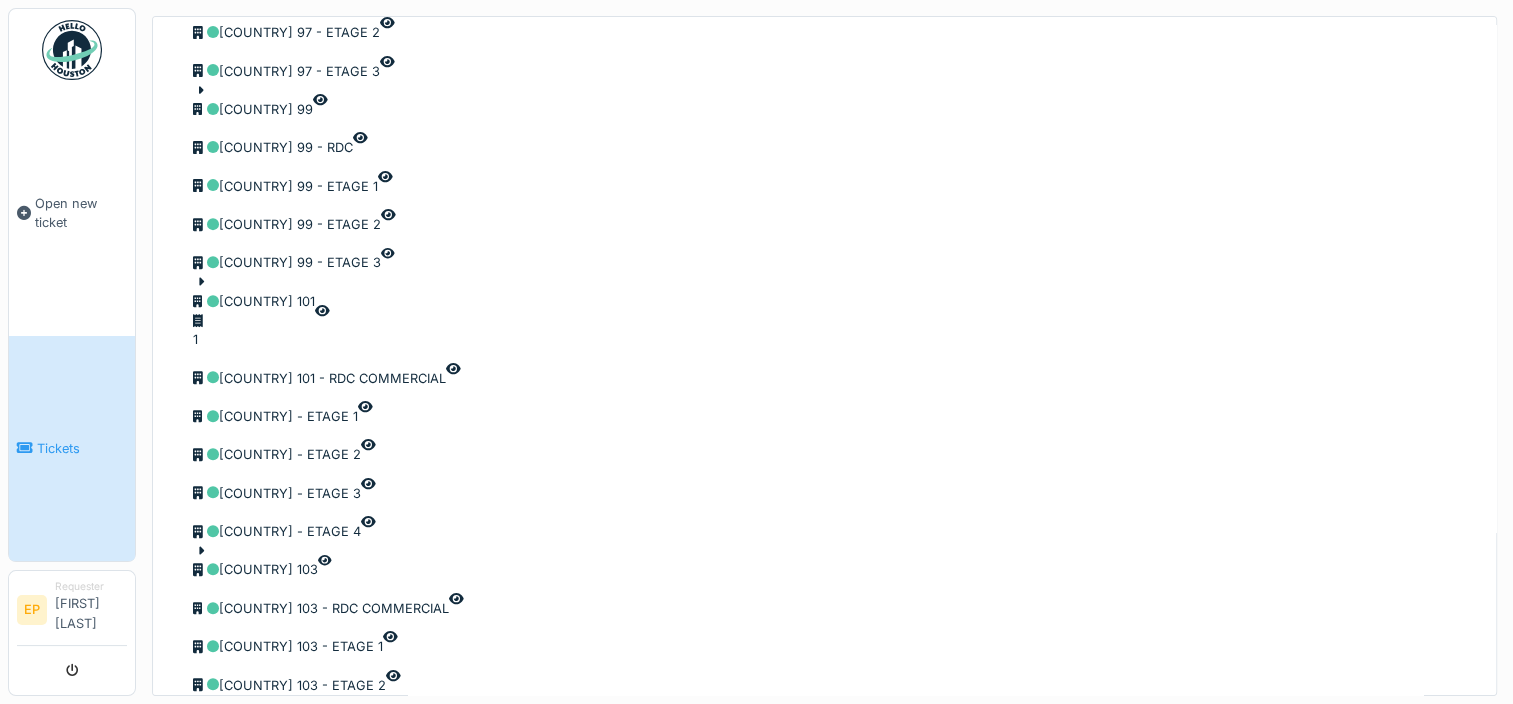 click at bounding box center (275, 407) 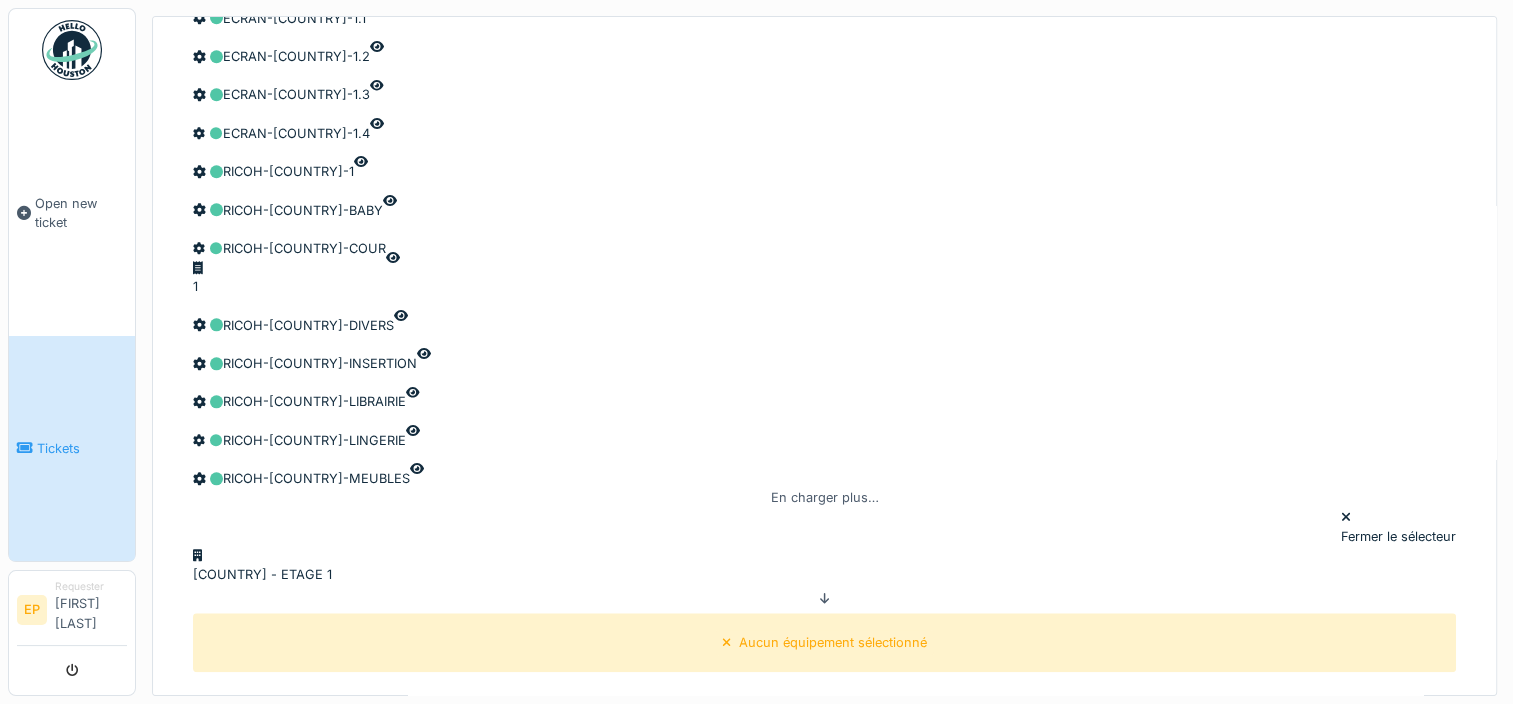 scroll, scrollTop: 1996, scrollLeft: 0, axis: vertical 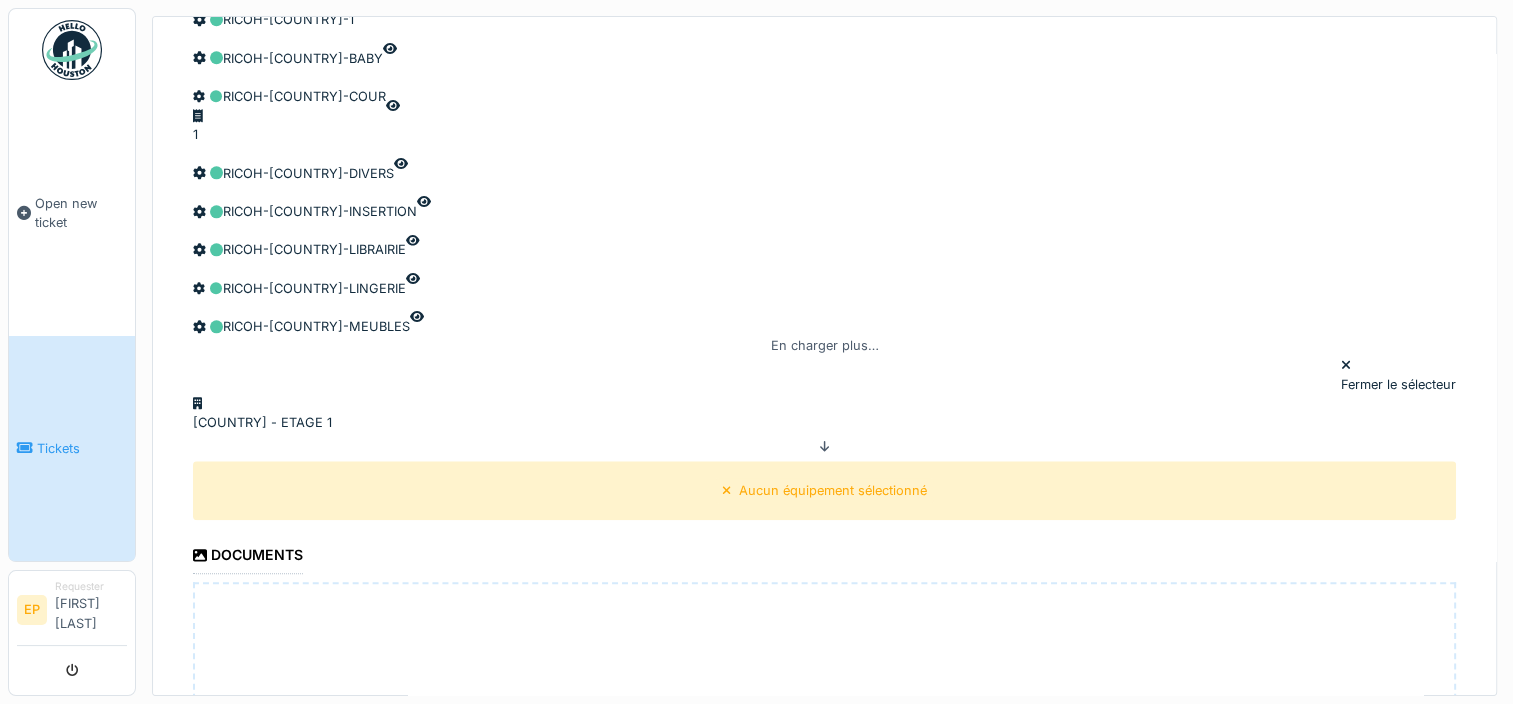 click on "**********" at bounding box center [235, 929] 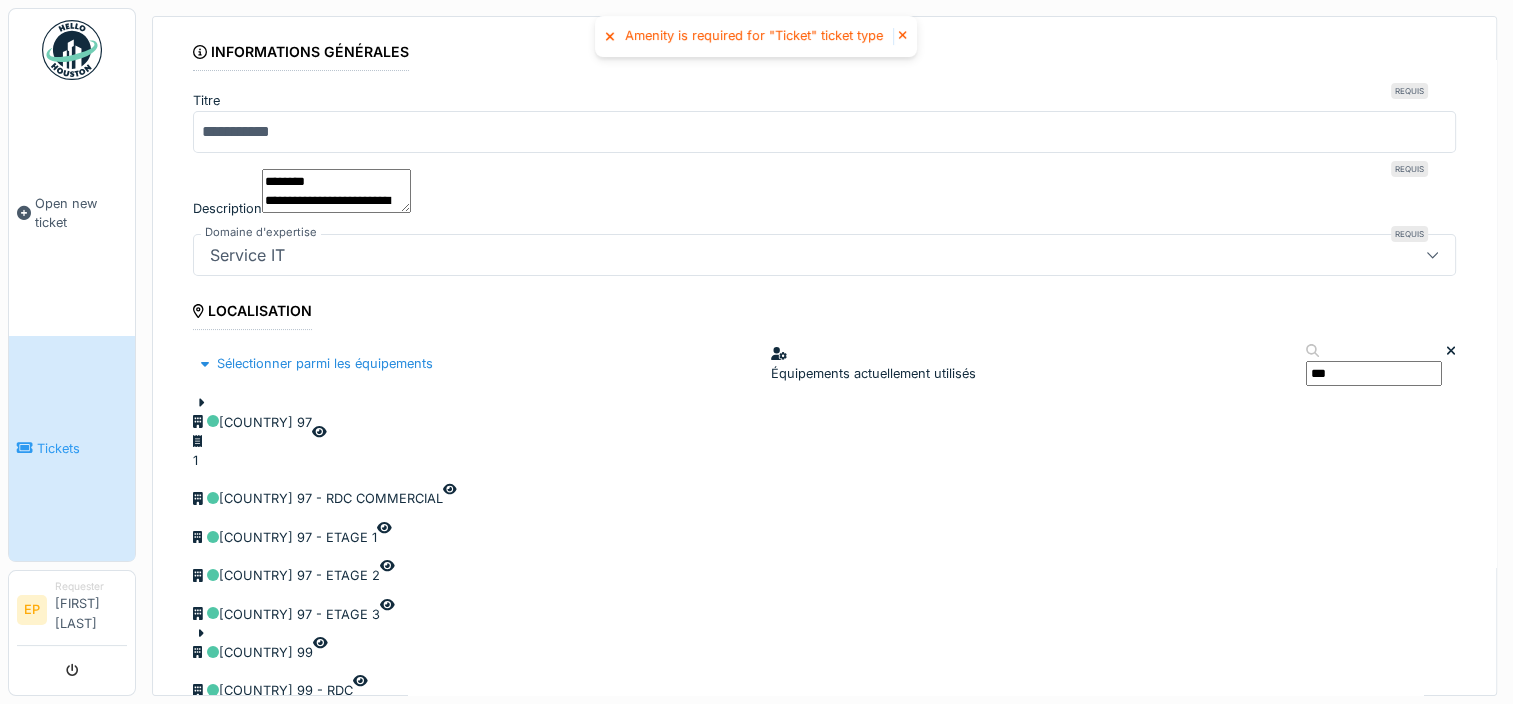 scroll, scrollTop: 0, scrollLeft: 0, axis: both 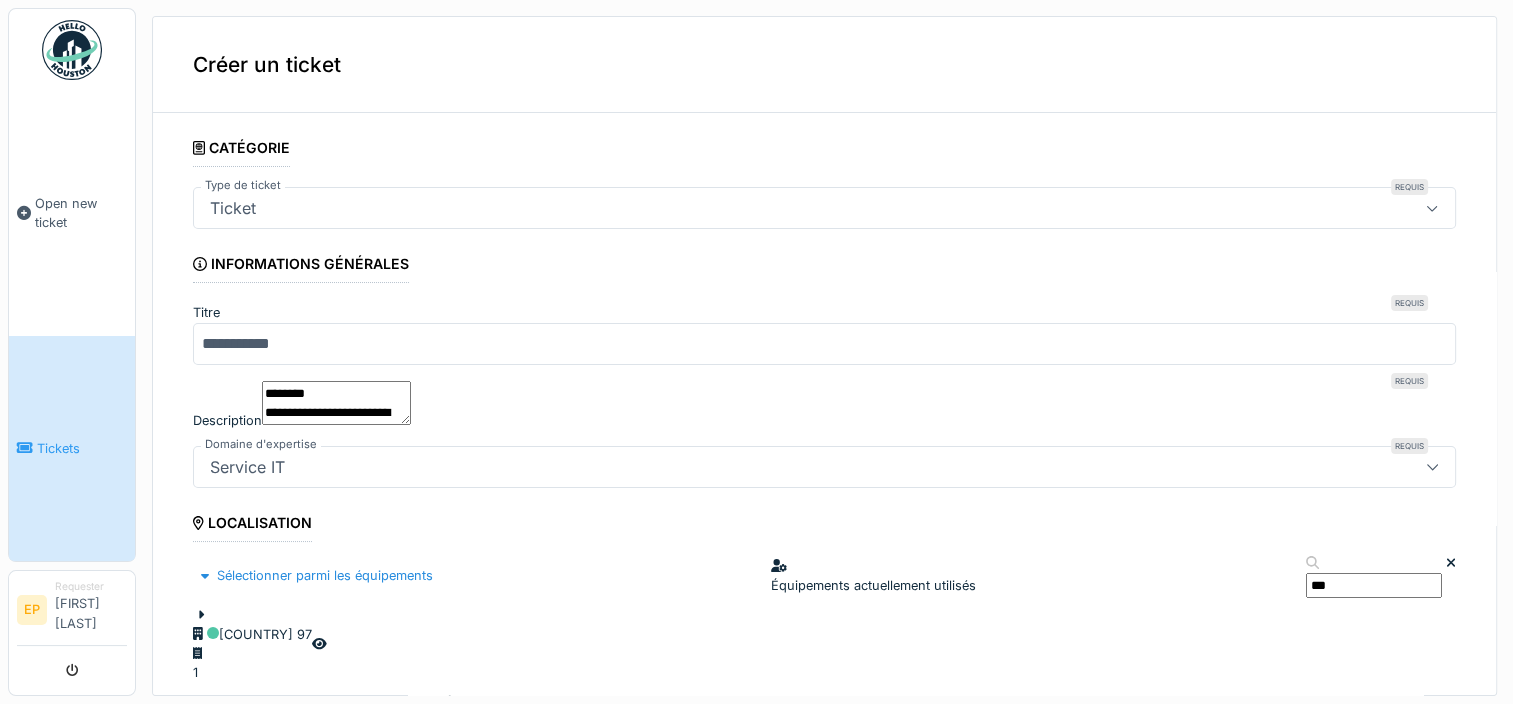 click on "Ticket" at bounding box center [761, 208] 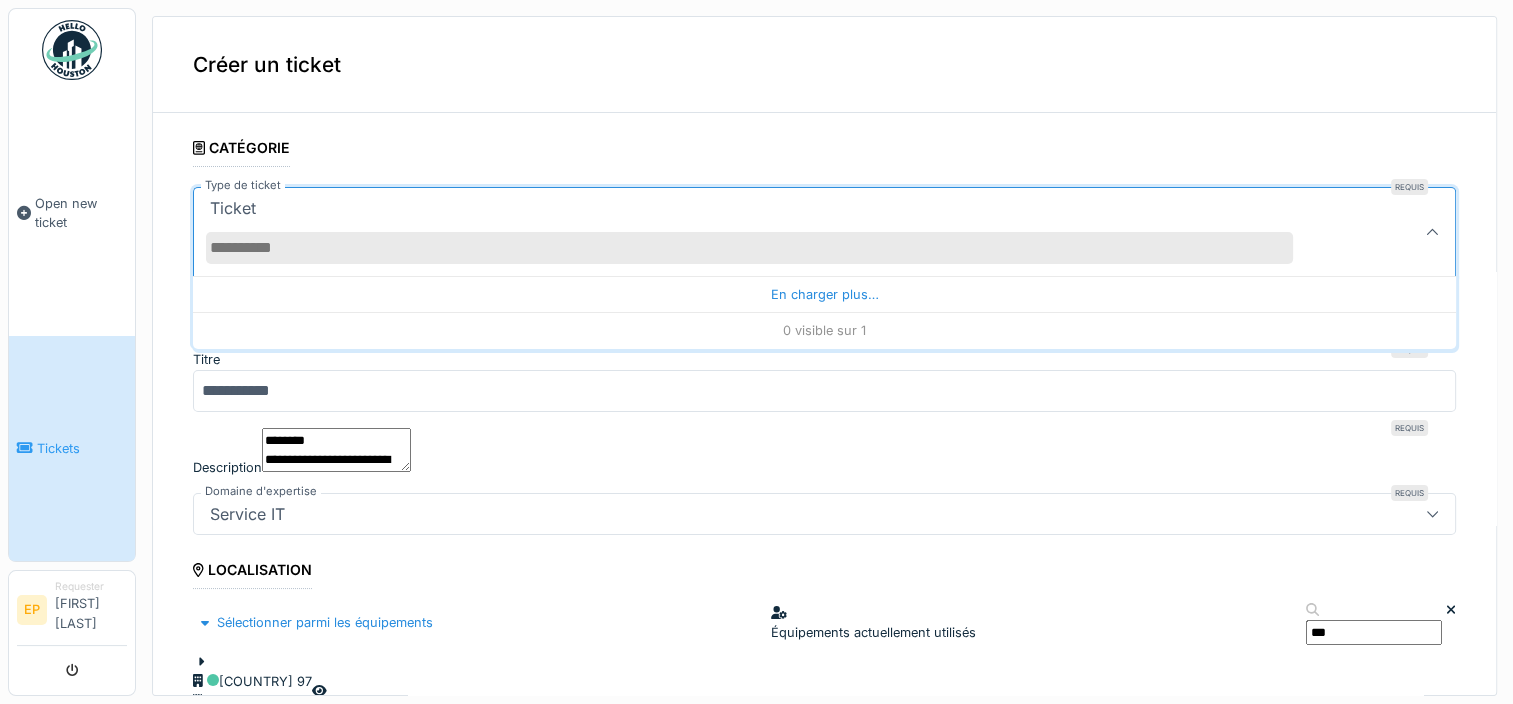 click on "Type de ticket" at bounding box center [749, 248] 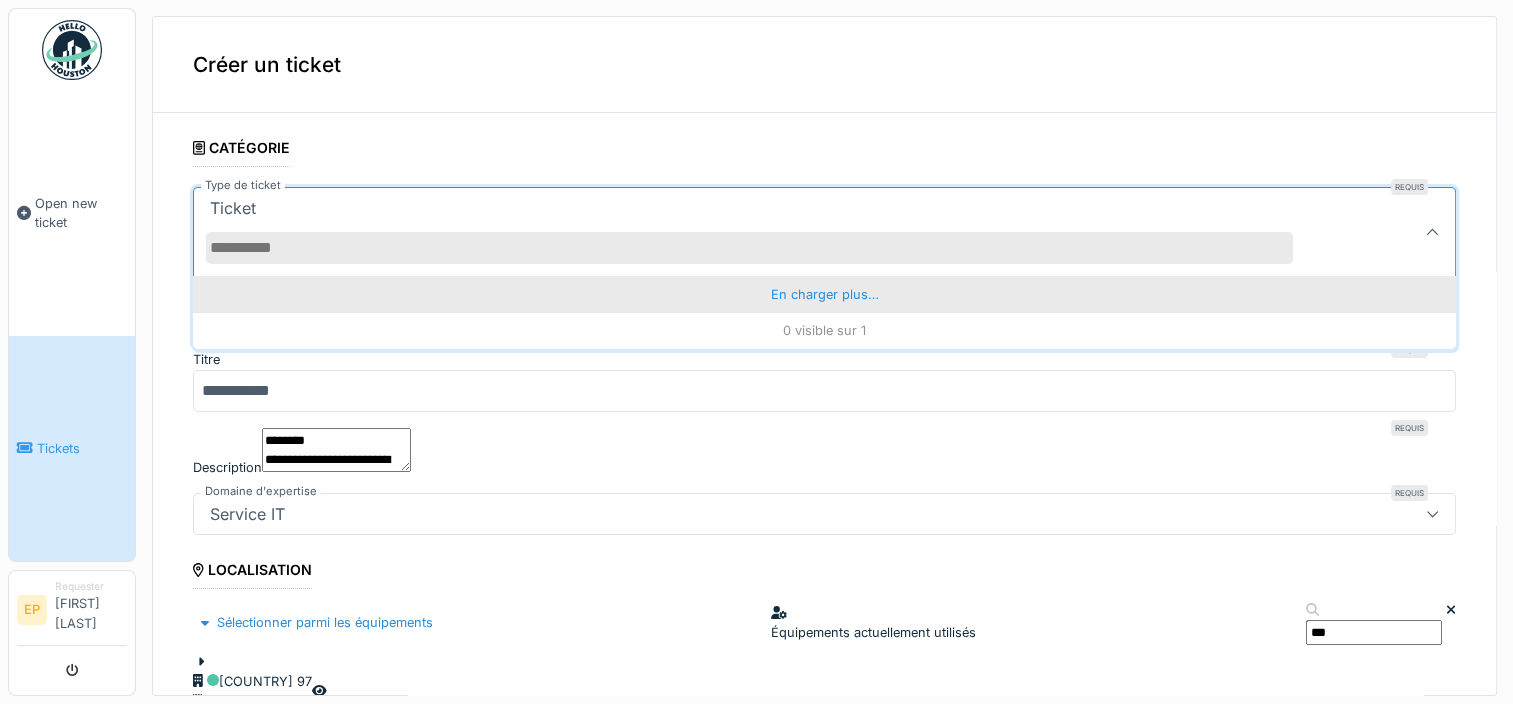click on "En charger plus…" at bounding box center (824, 294) 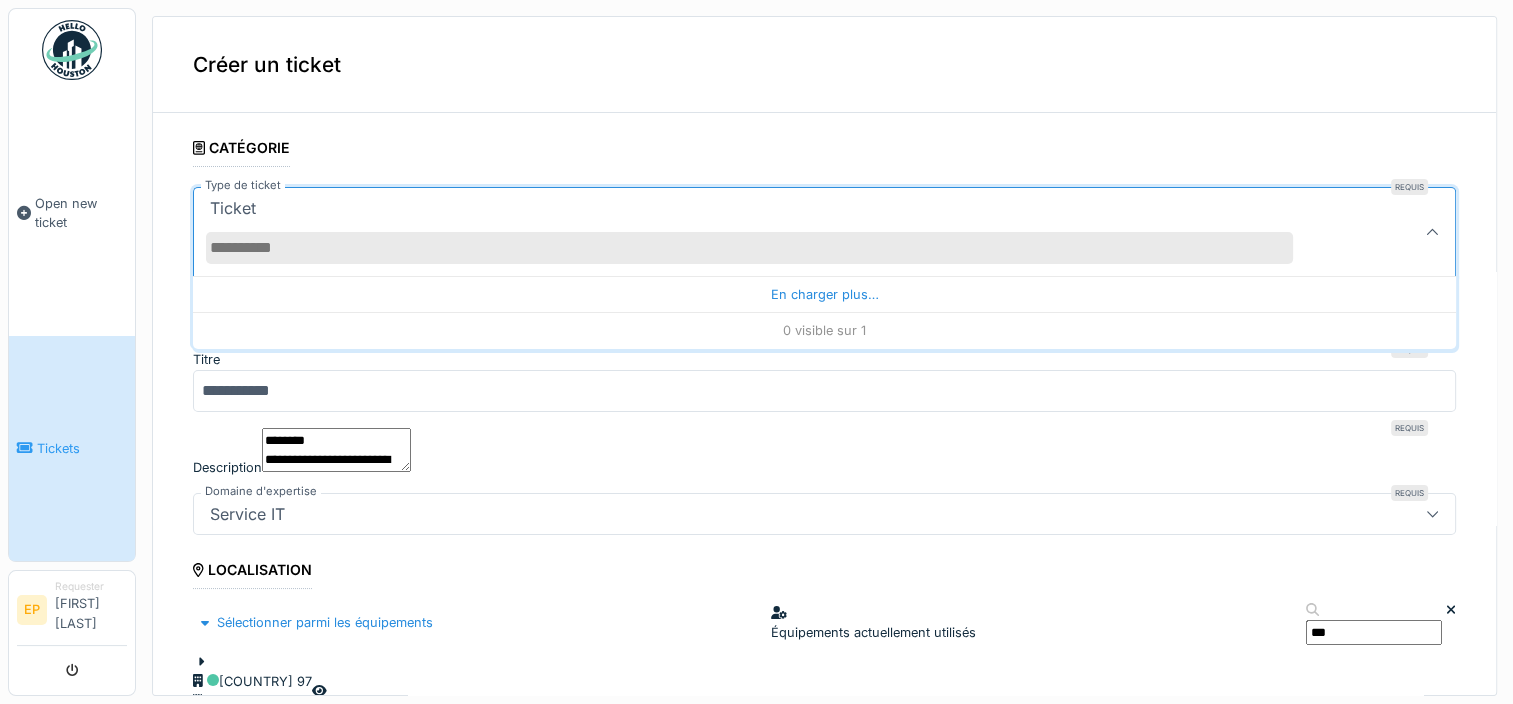 click on "Ticket" at bounding box center (233, 208) 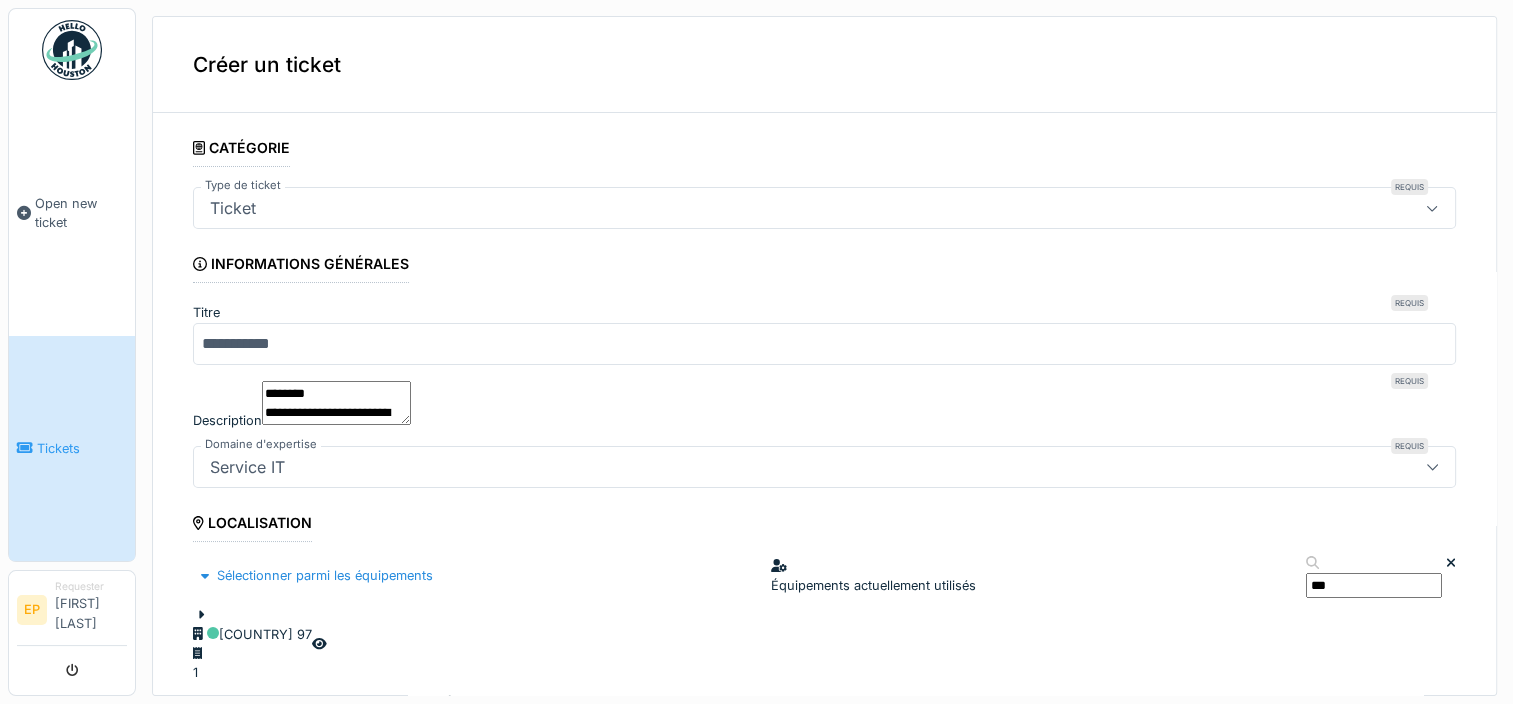 click at bounding box center (1432, 208) 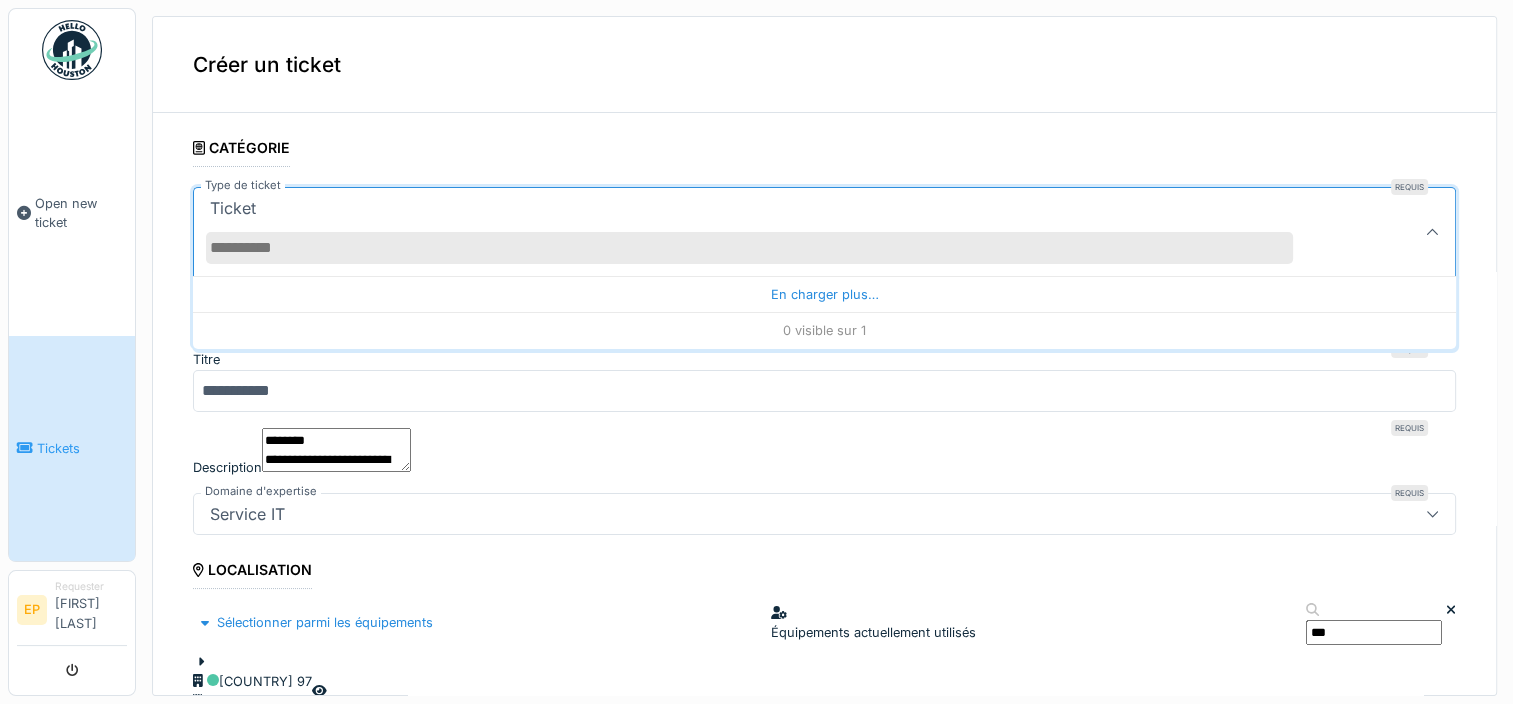 click on "Type de ticket" at bounding box center (749, 248) 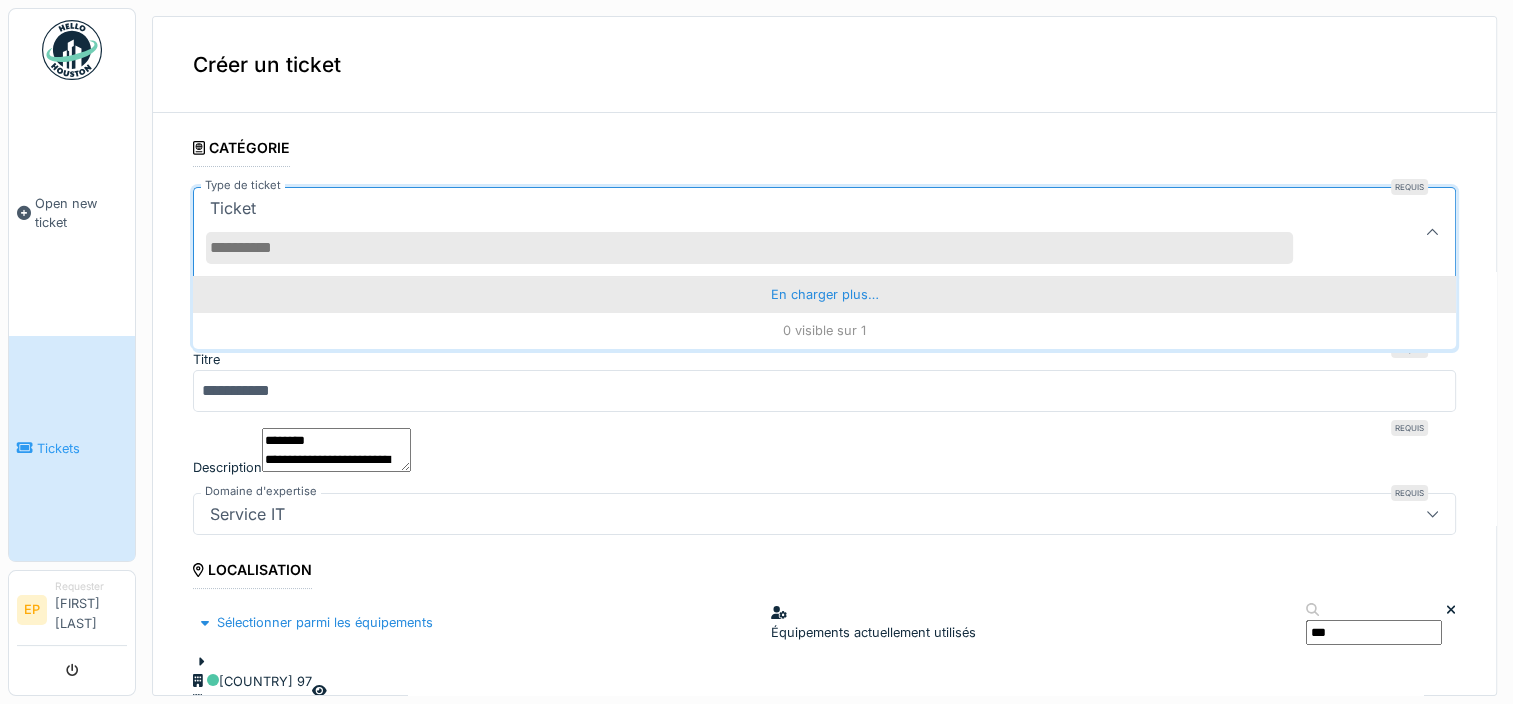 click on "En charger plus…" at bounding box center [824, 294] 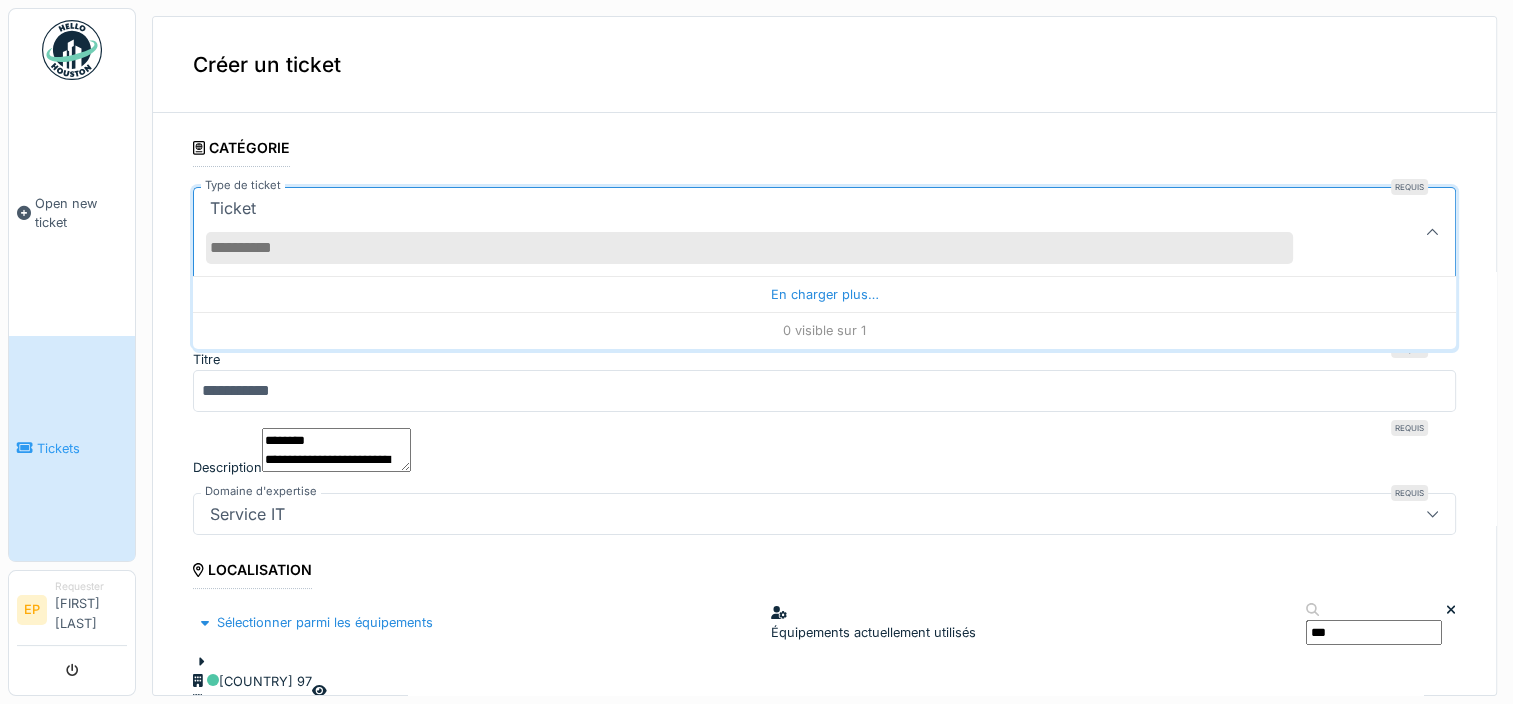 click on "Ticket" at bounding box center [761, 232] 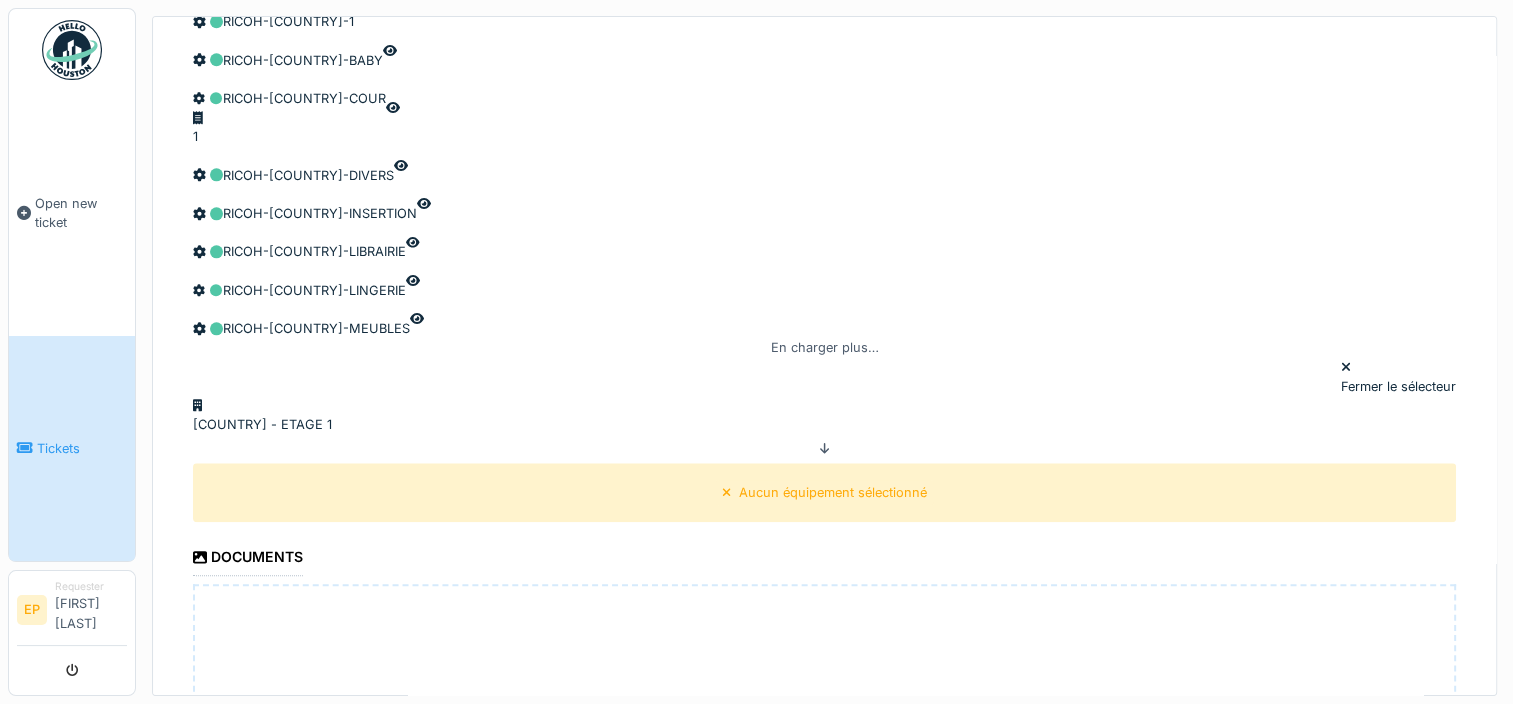 scroll, scrollTop: 1996, scrollLeft: 0, axis: vertical 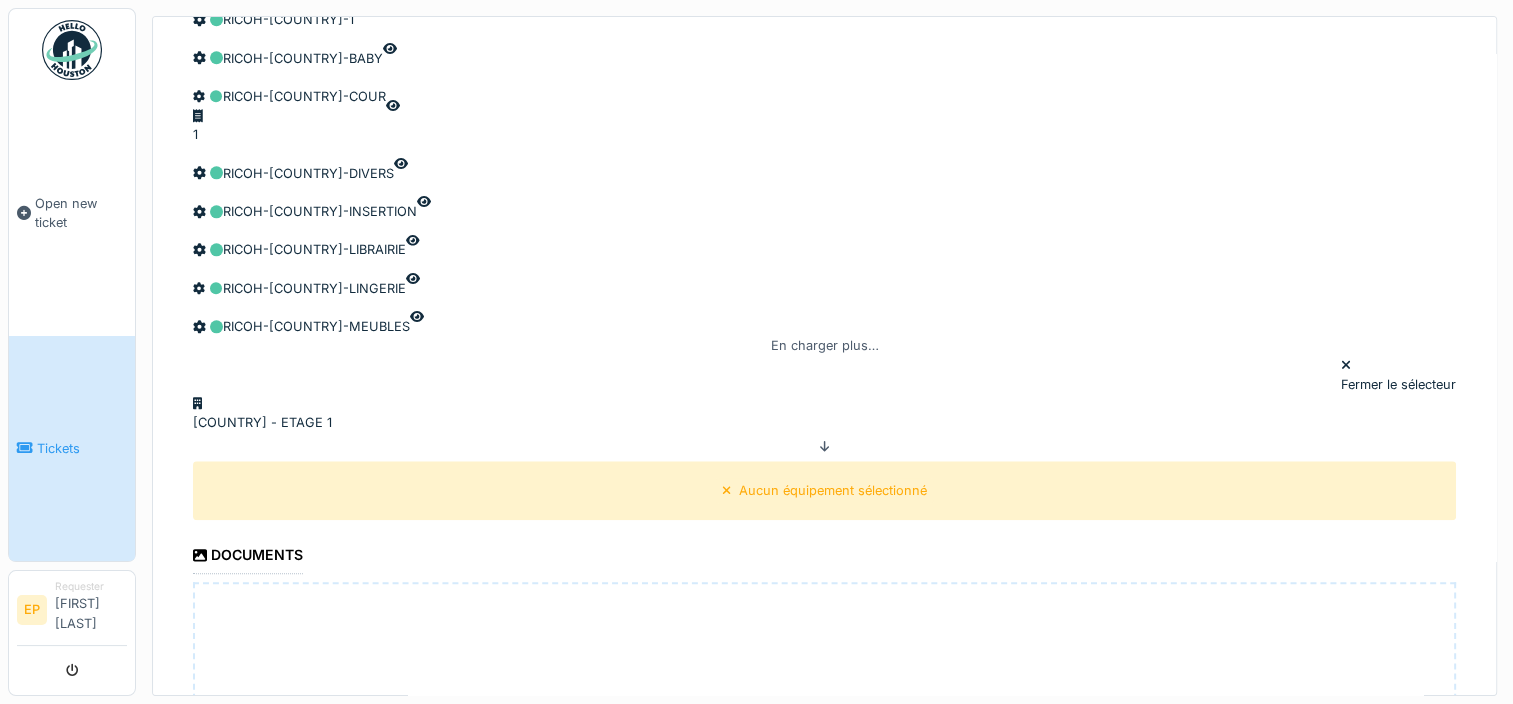 click on "**********" at bounding box center [824, 935] 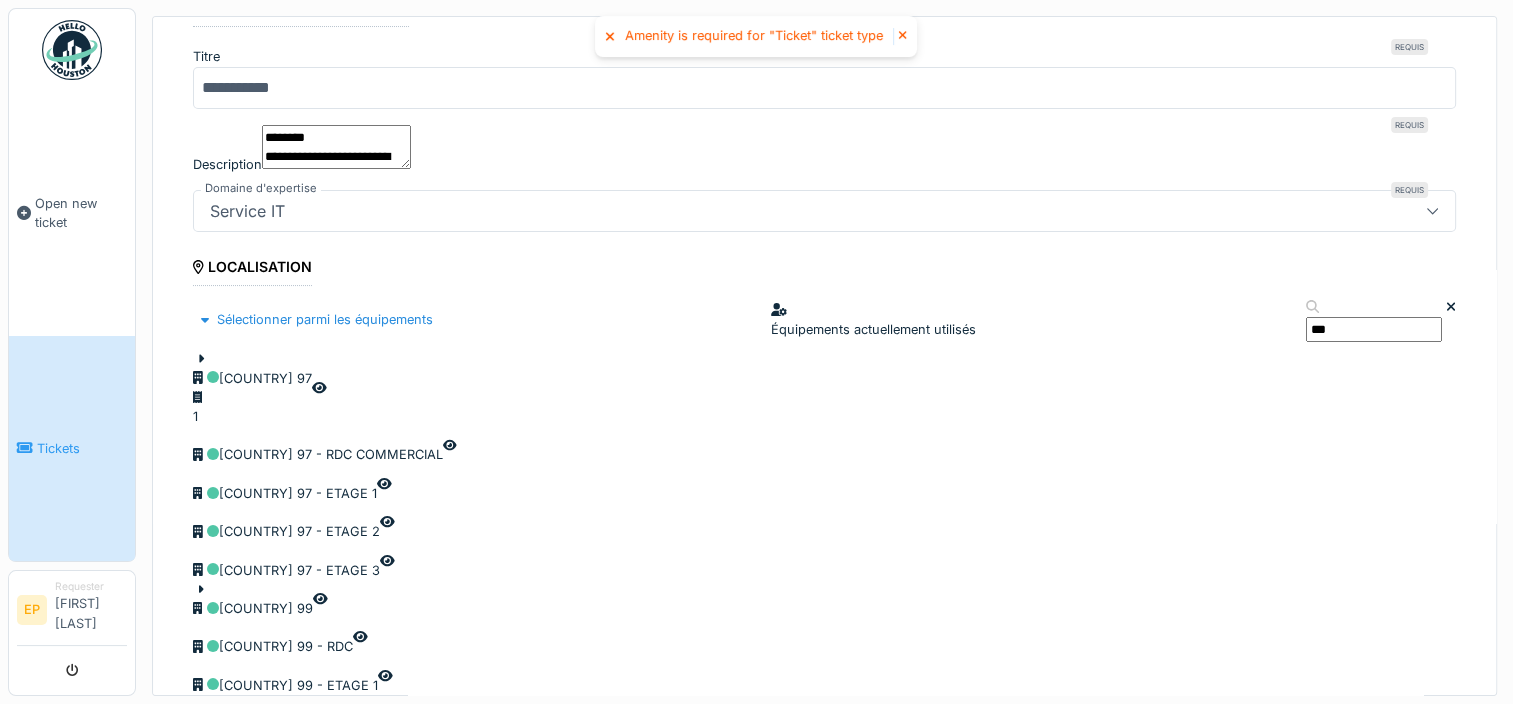 scroll, scrollTop: 0, scrollLeft: 0, axis: both 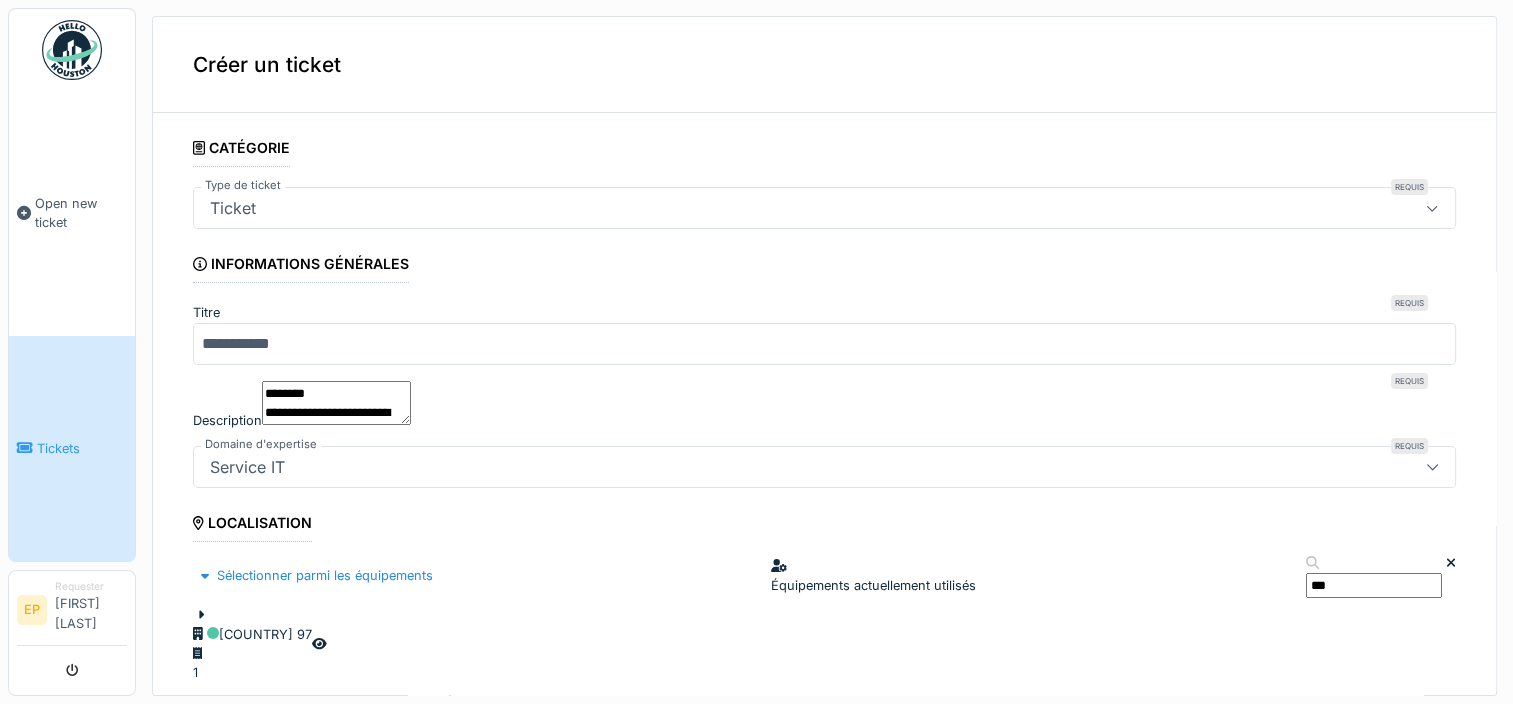 click on "Ticket" at bounding box center (761, 208) 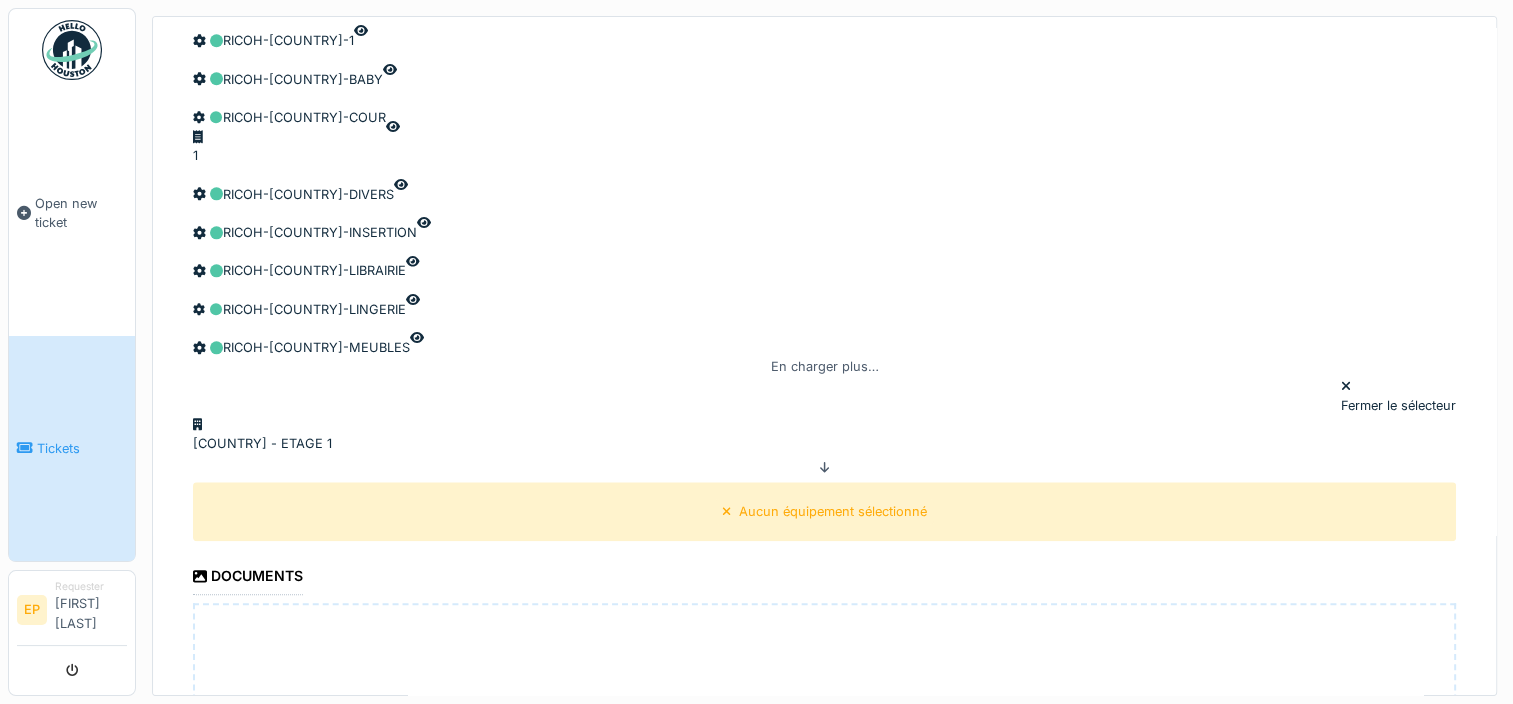 scroll, scrollTop: 2044, scrollLeft: 0, axis: vertical 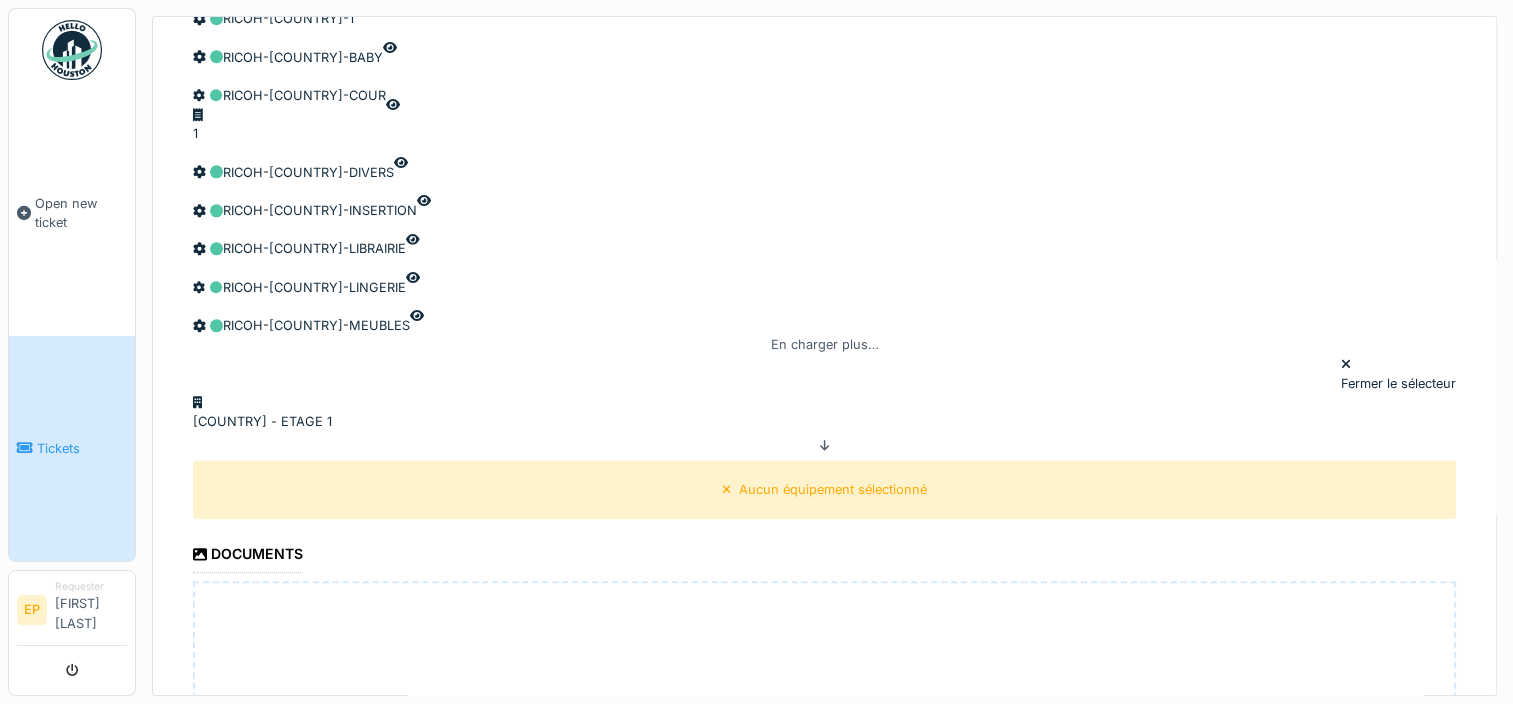 type on "**********" 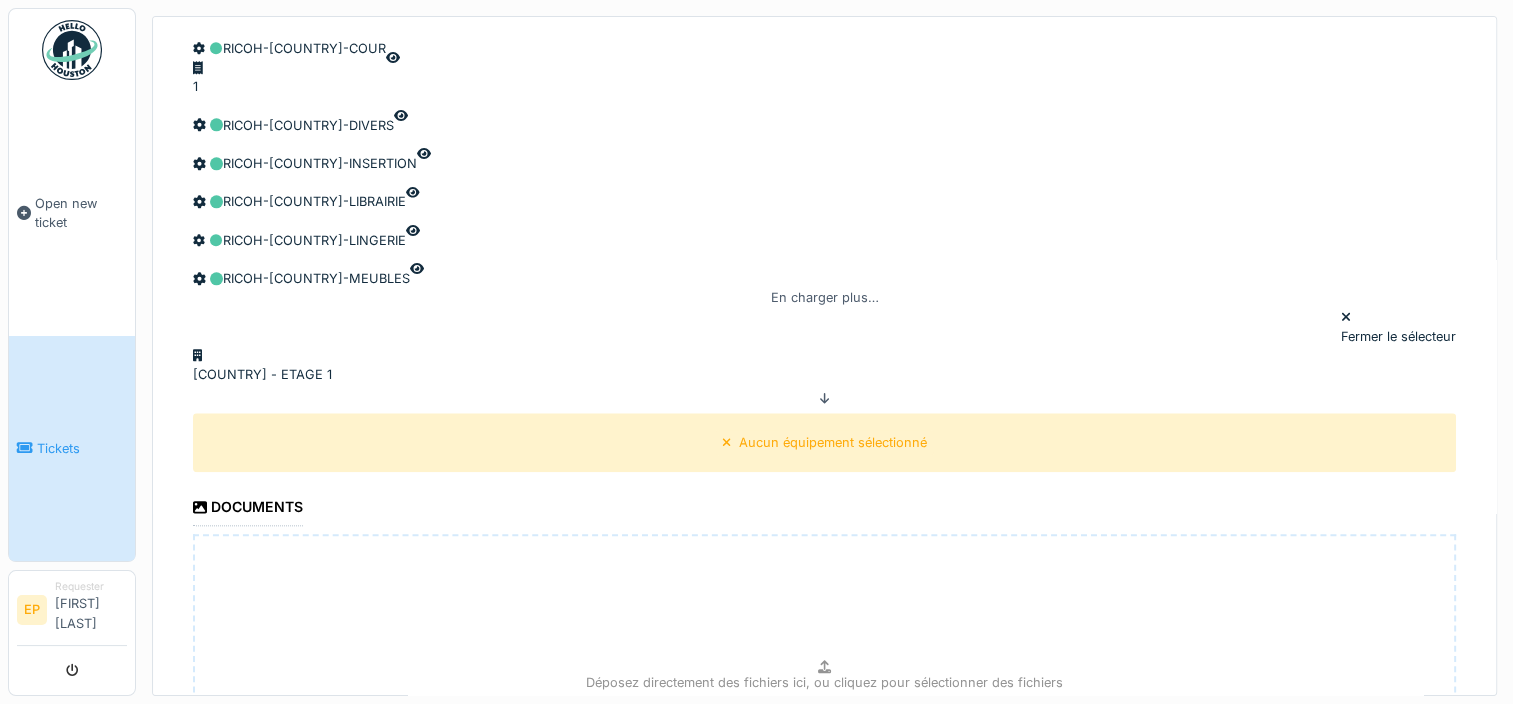 scroll, scrollTop: 1996, scrollLeft: 0, axis: vertical 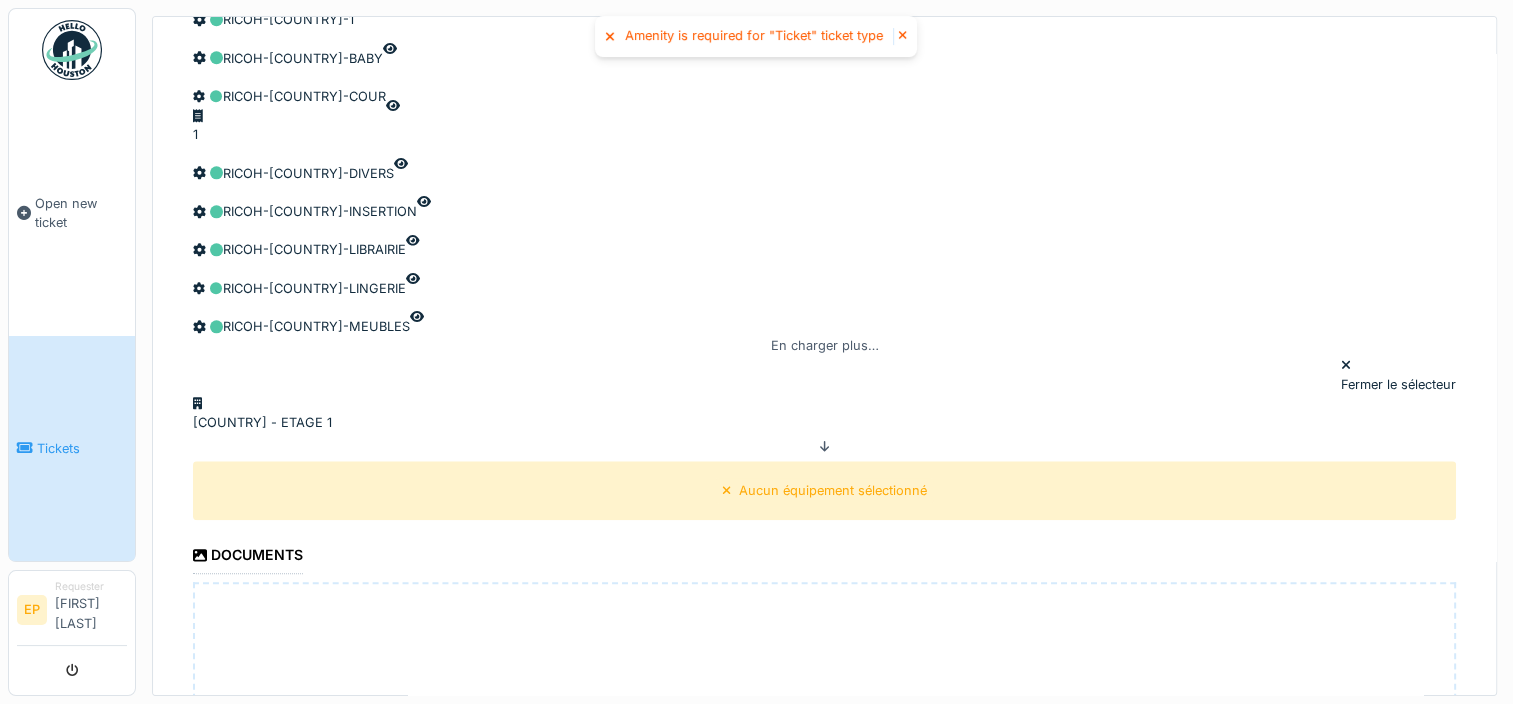 click on "Amenity is required for "Ticket" ticket type" at bounding box center [756, 36] 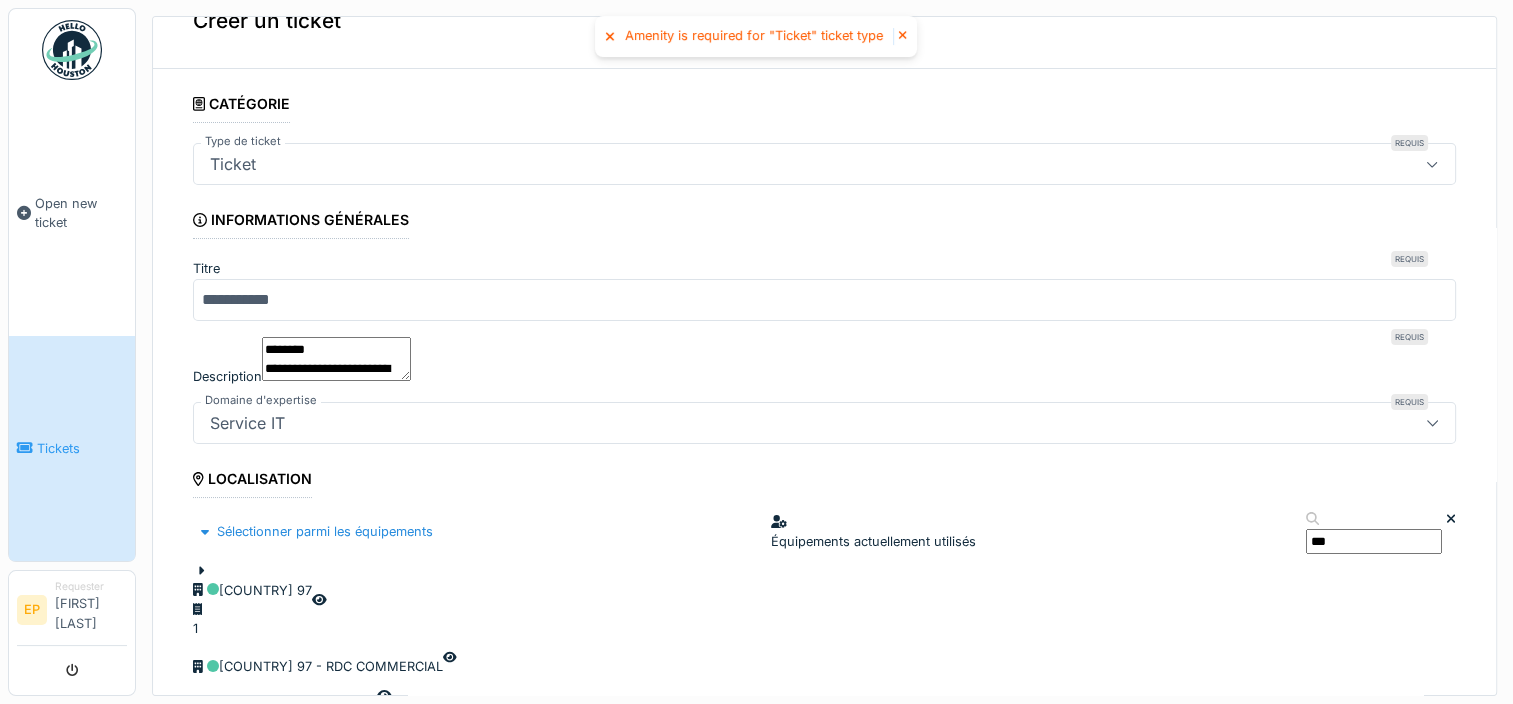 scroll, scrollTop: 0, scrollLeft: 0, axis: both 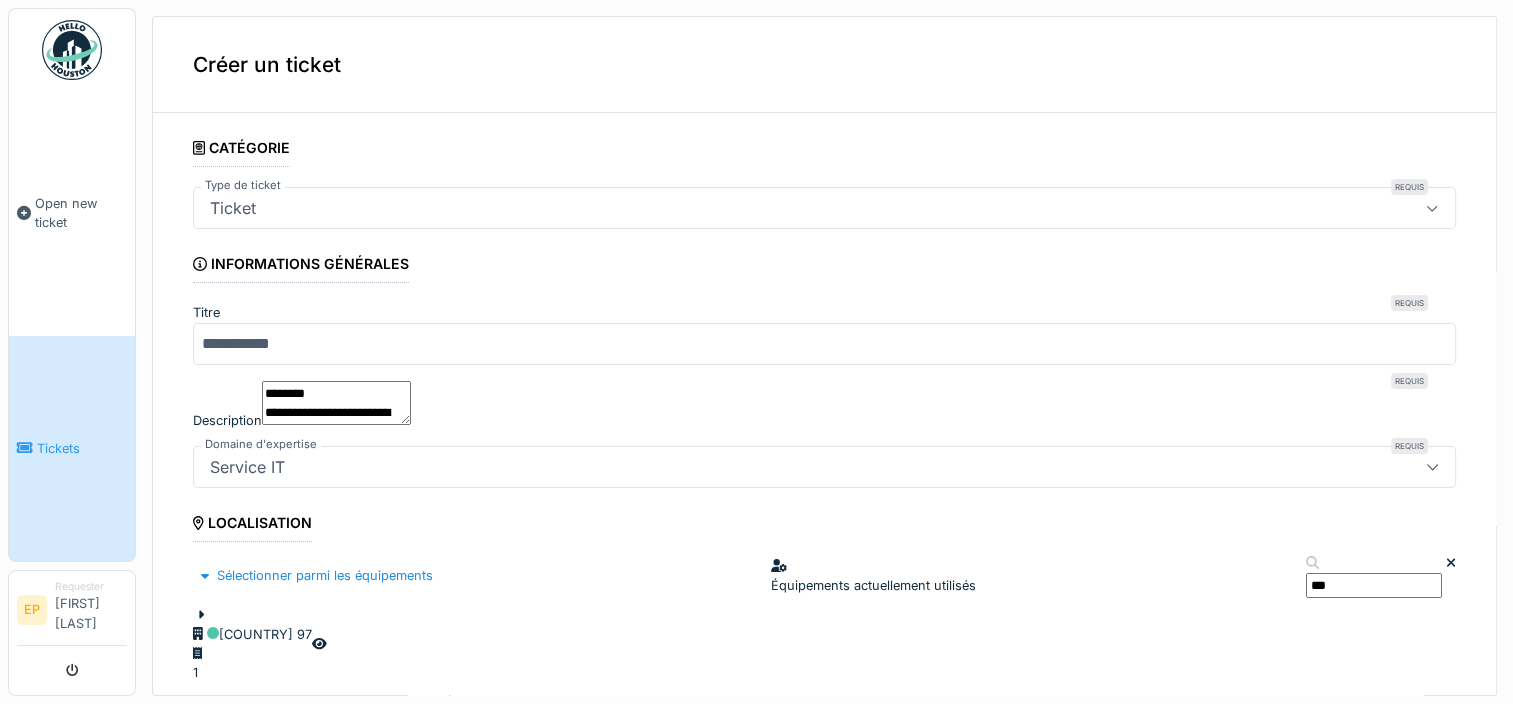 click on "**********" at bounding box center (336, 403) 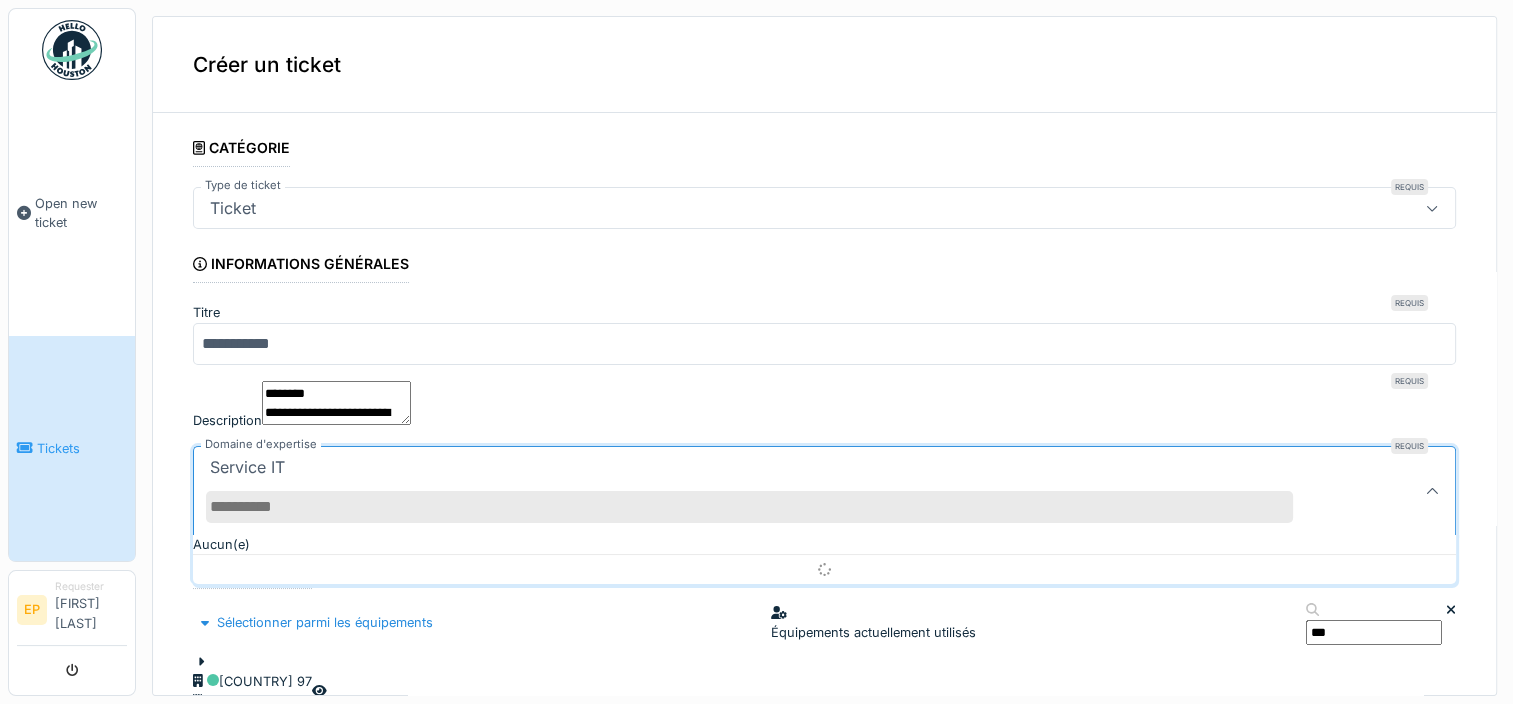scroll, scrollTop: 4, scrollLeft: 0, axis: vertical 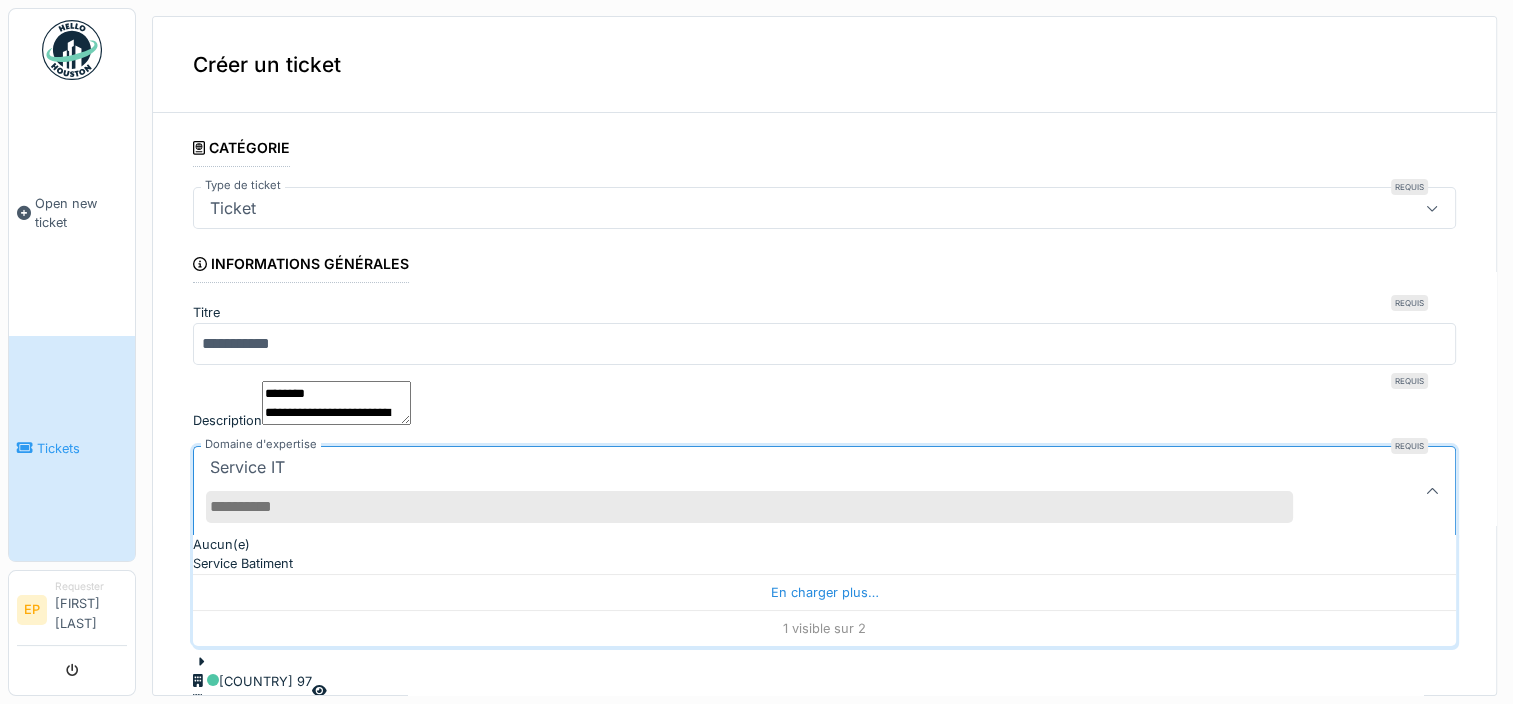 click 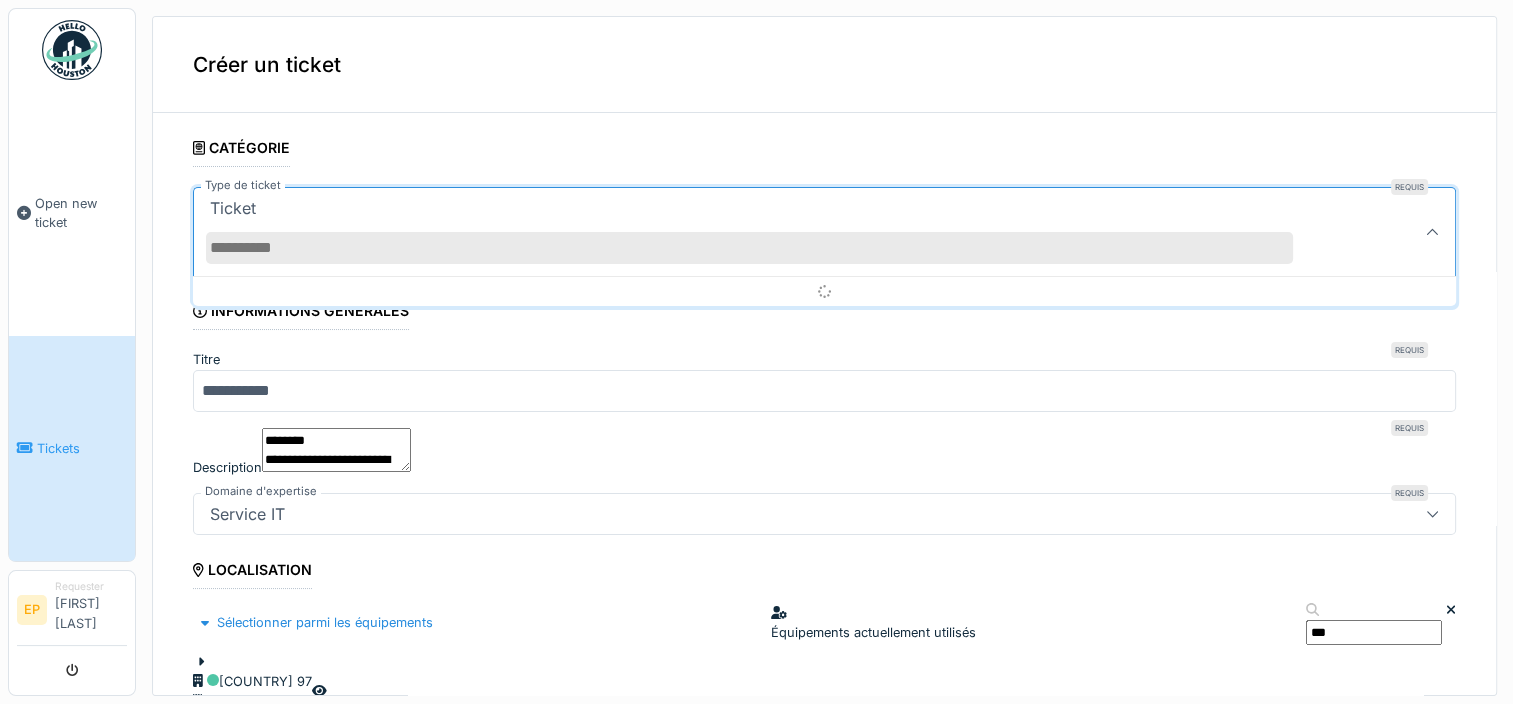 scroll, scrollTop: 0, scrollLeft: 0, axis: both 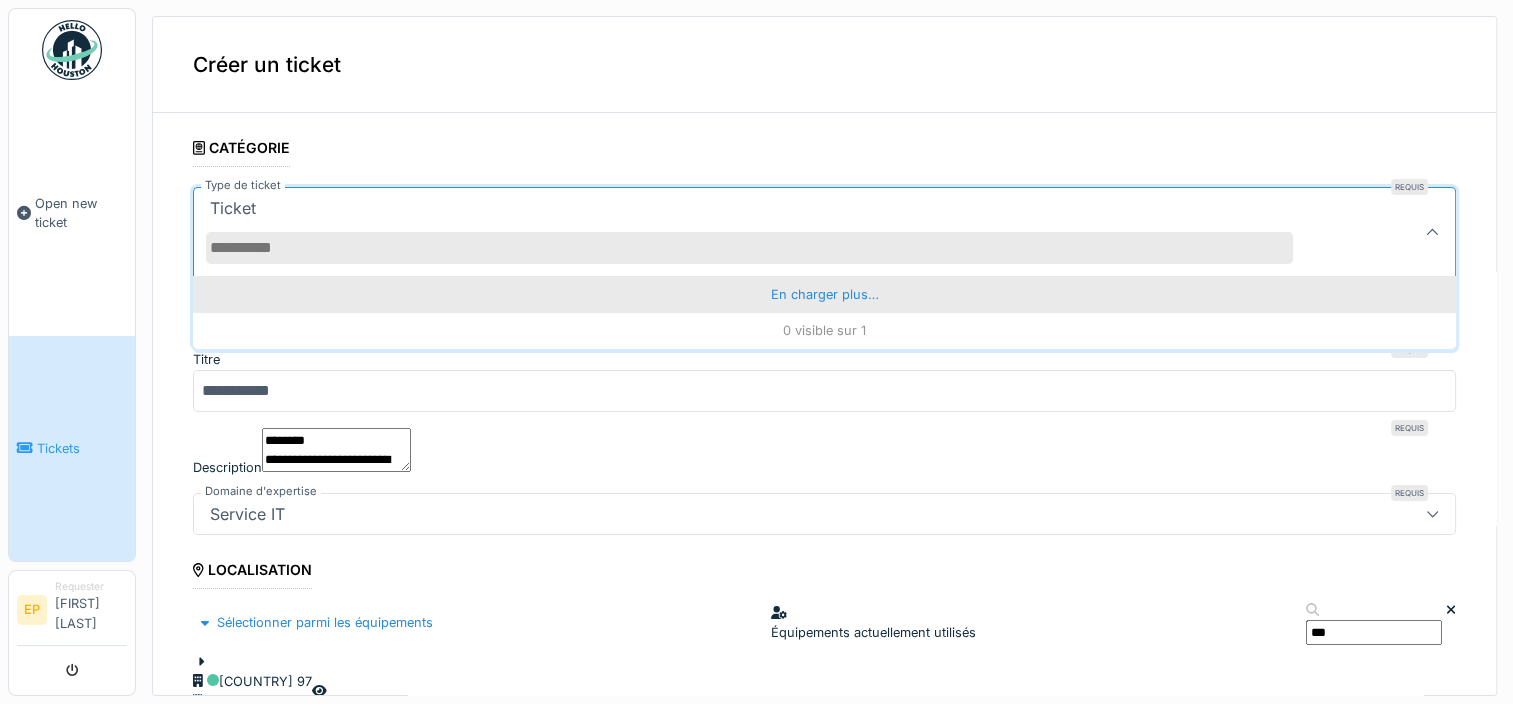 click on "En charger plus…" at bounding box center [824, 294] 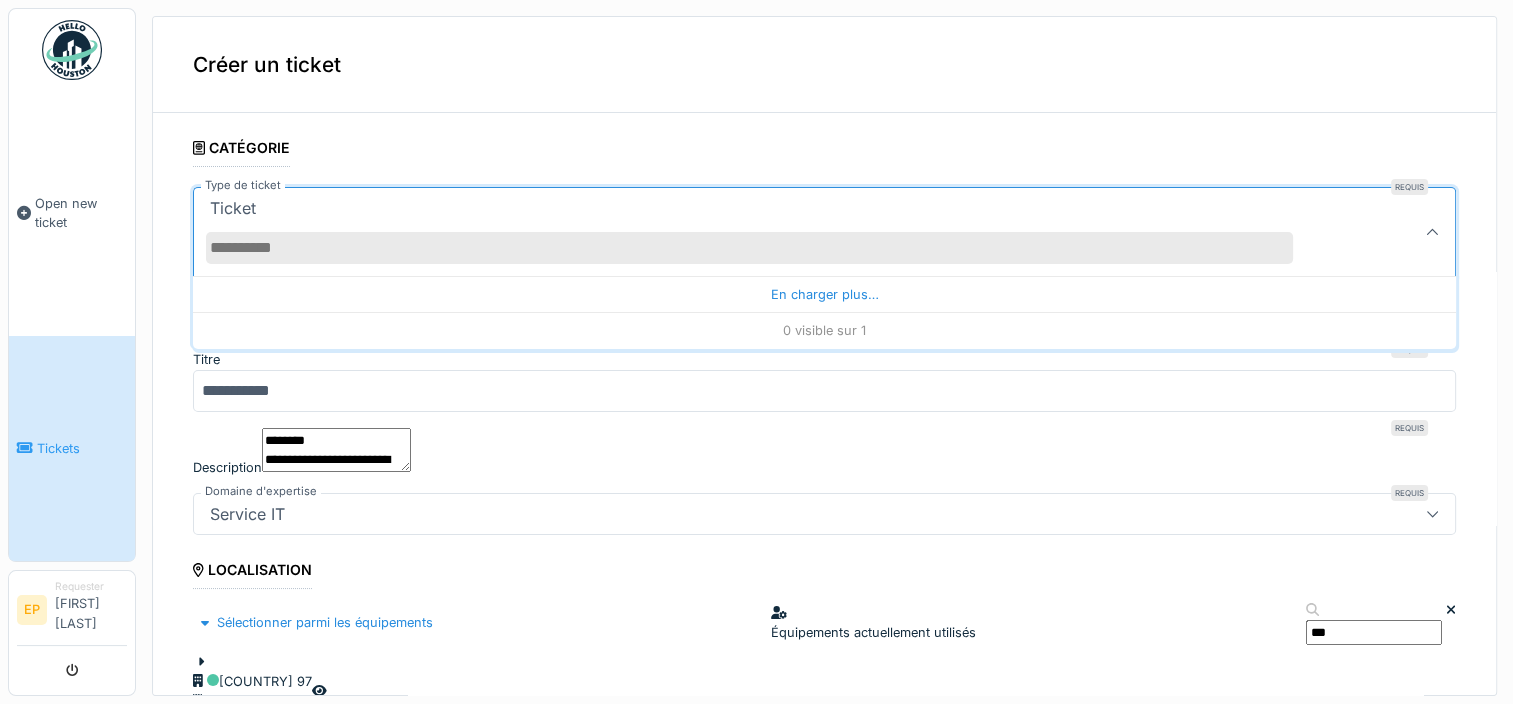 click on "Ticket" at bounding box center [233, 208] 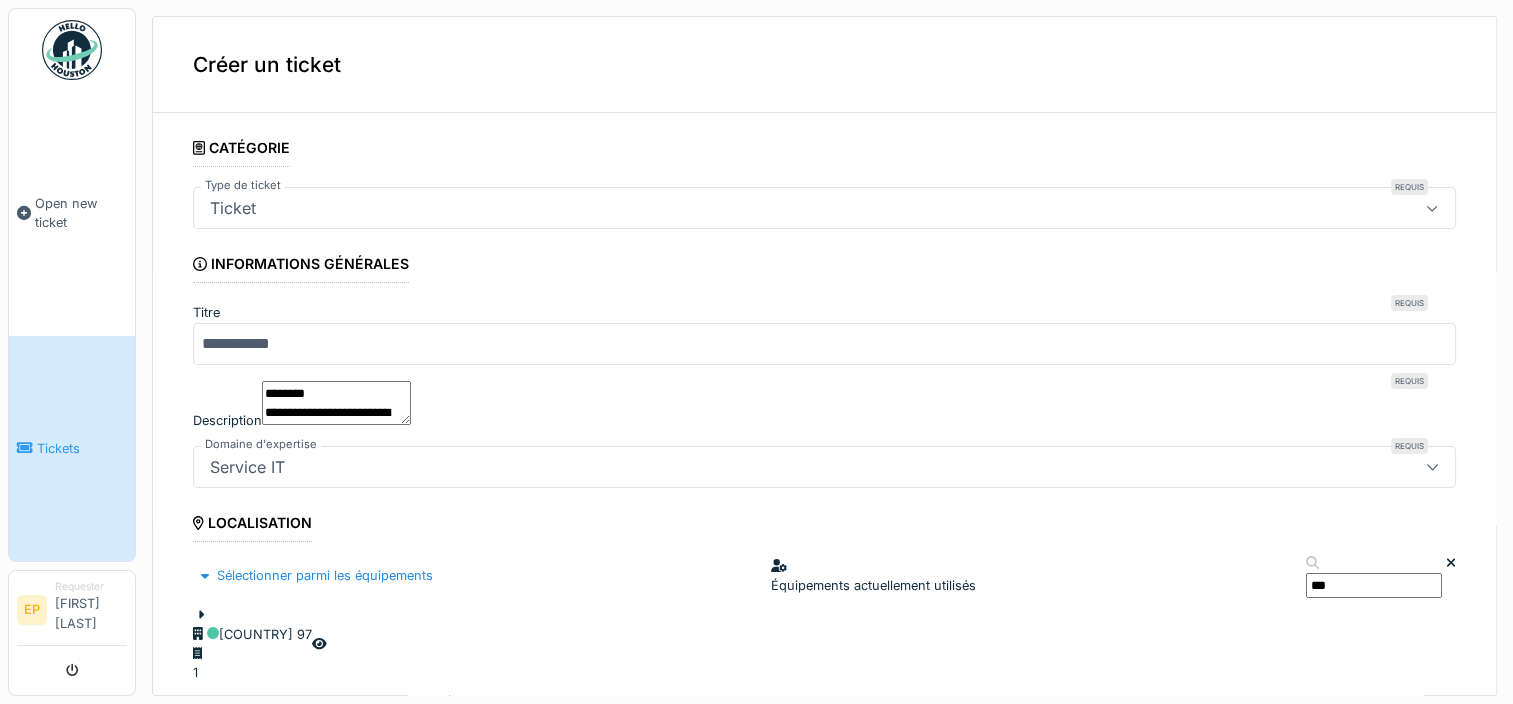 click on "Ticket" at bounding box center (233, 208) 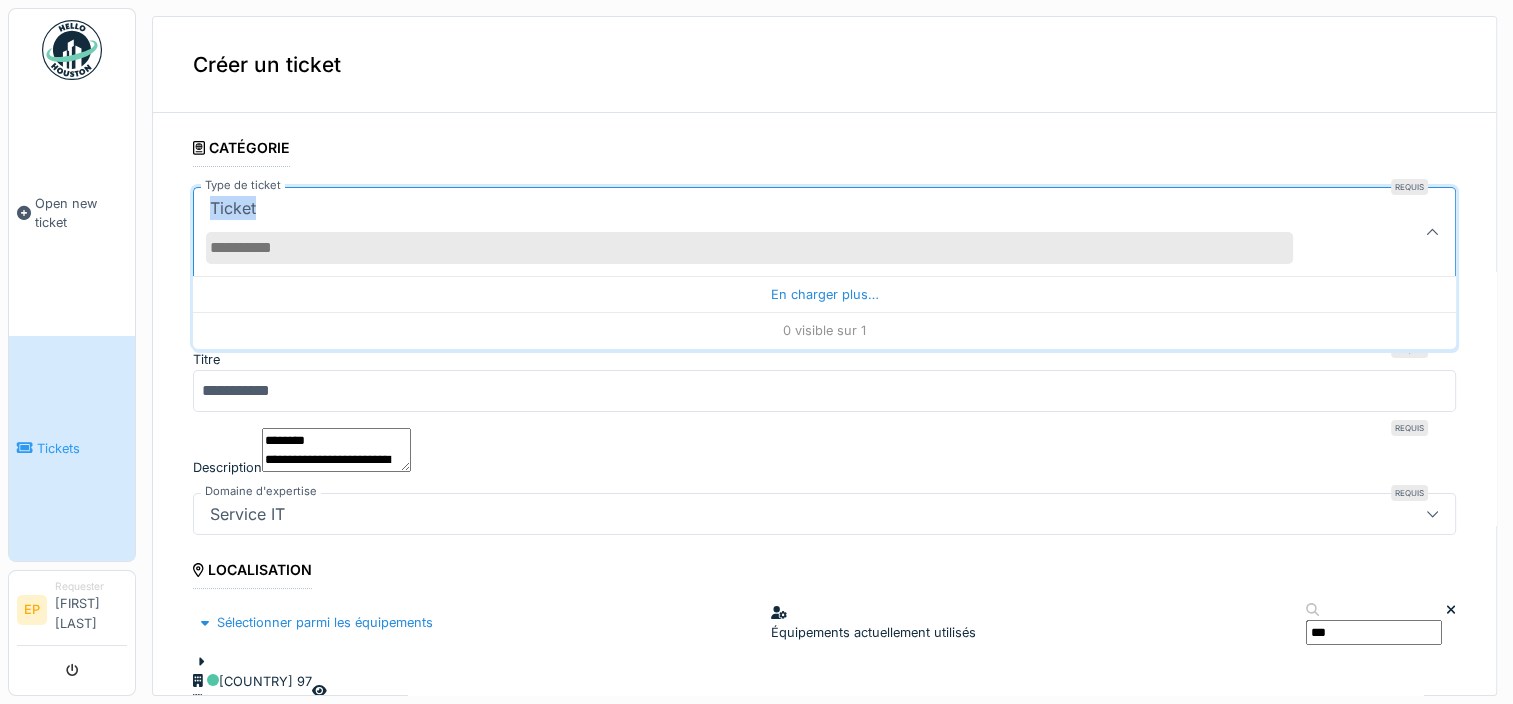 click on "Ticket" at bounding box center [233, 208] 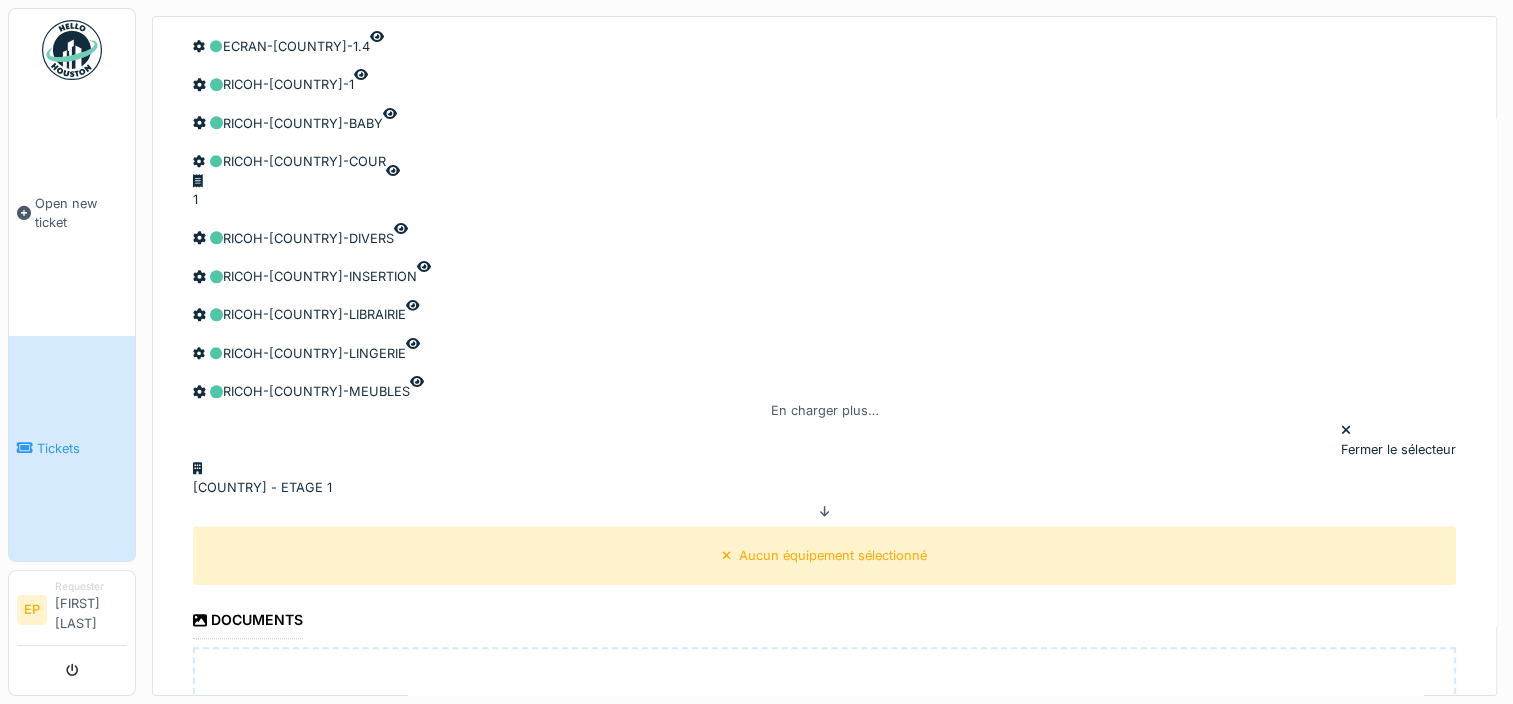 scroll, scrollTop: 1996, scrollLeft: 0, axis: vertical 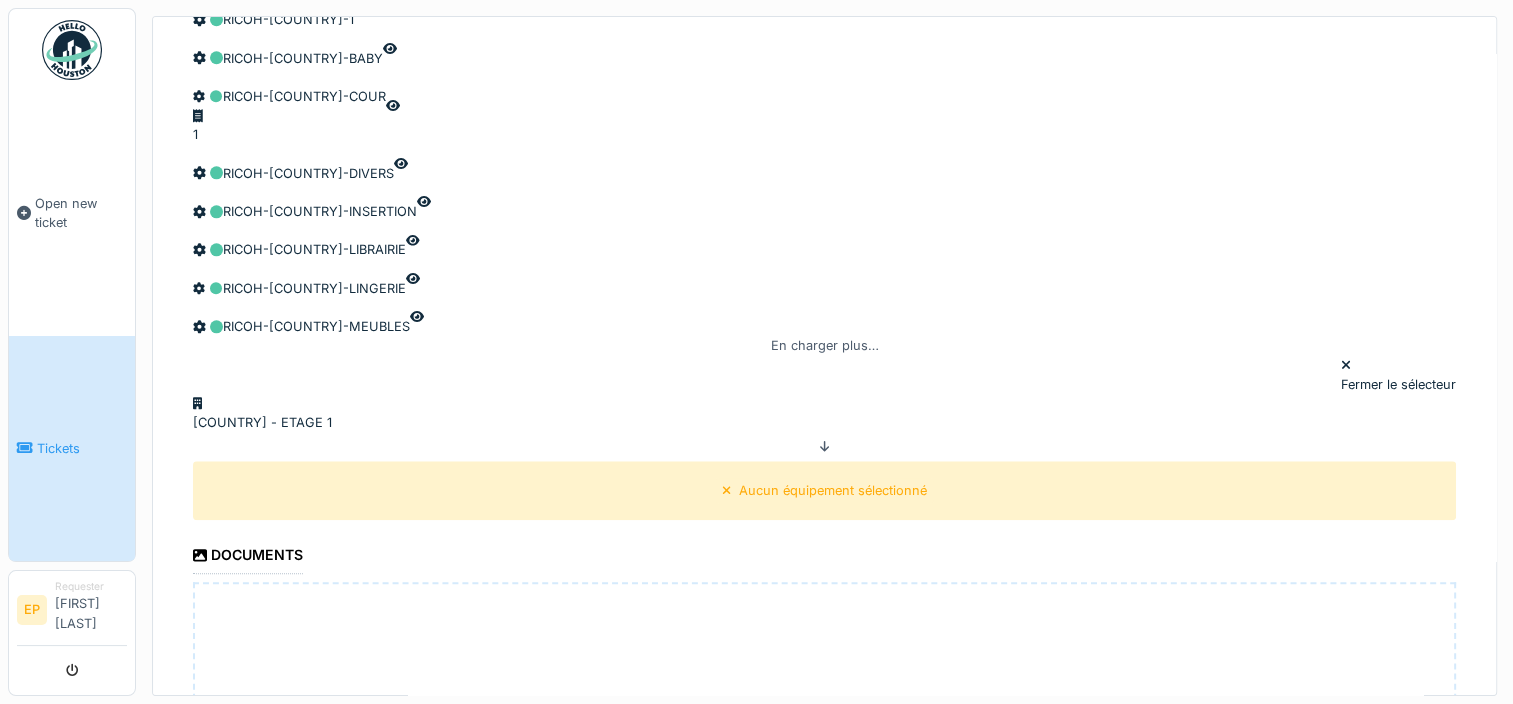 click on "**********" at bounding box center (824, 935) 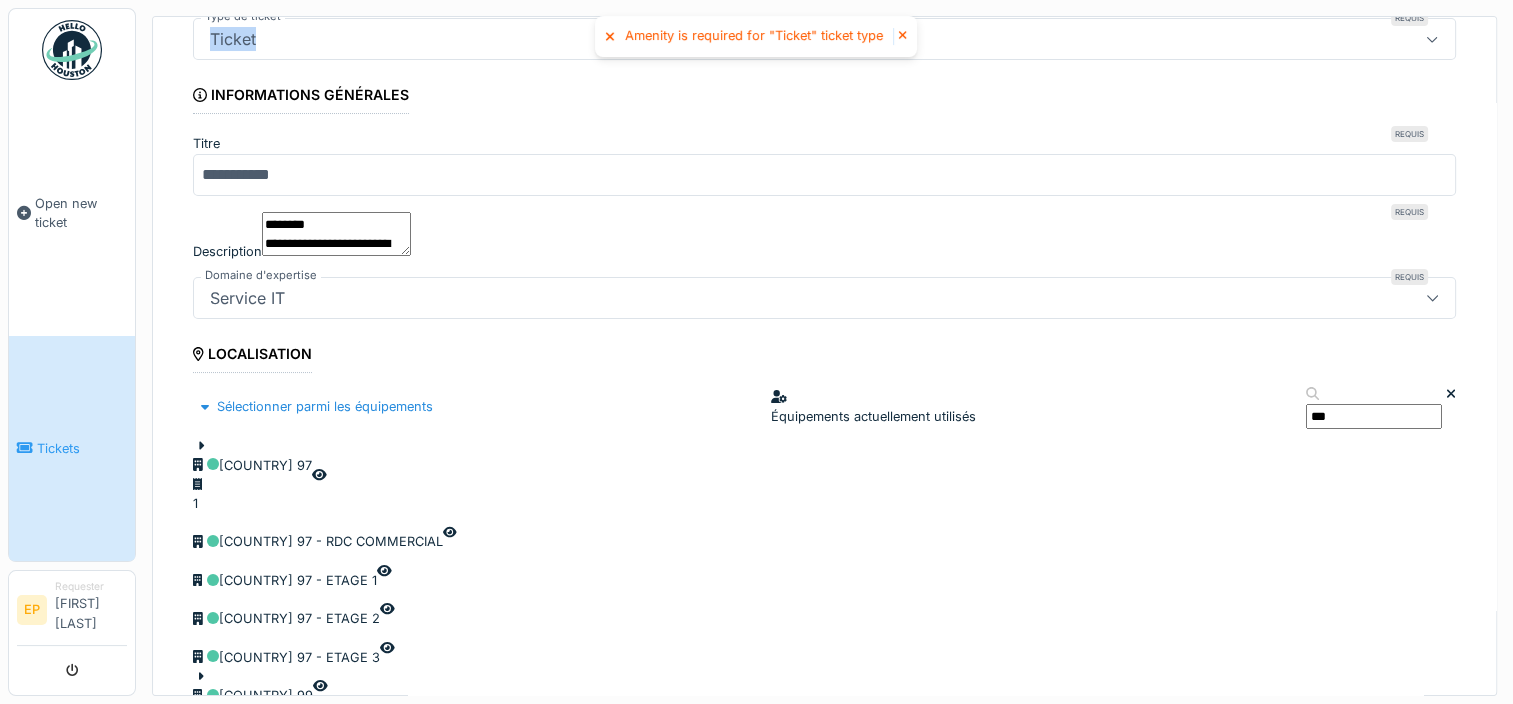 scroll, scrollTop: 168, scrollLeft: 0, axis: vertical 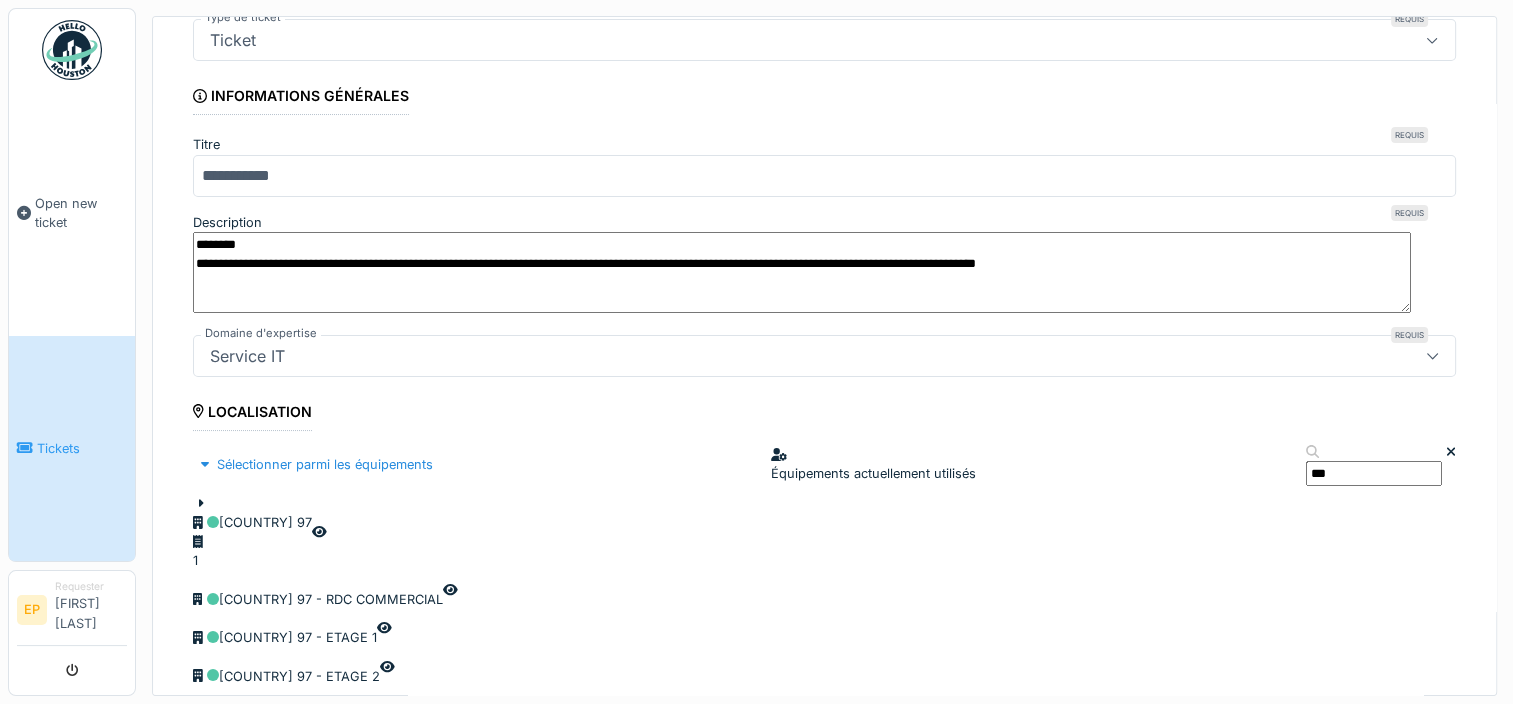 drag, startPoint x: 202, startPoint y: 212, endPoint x: 579, endPoint y: 274, distance: 382.06412 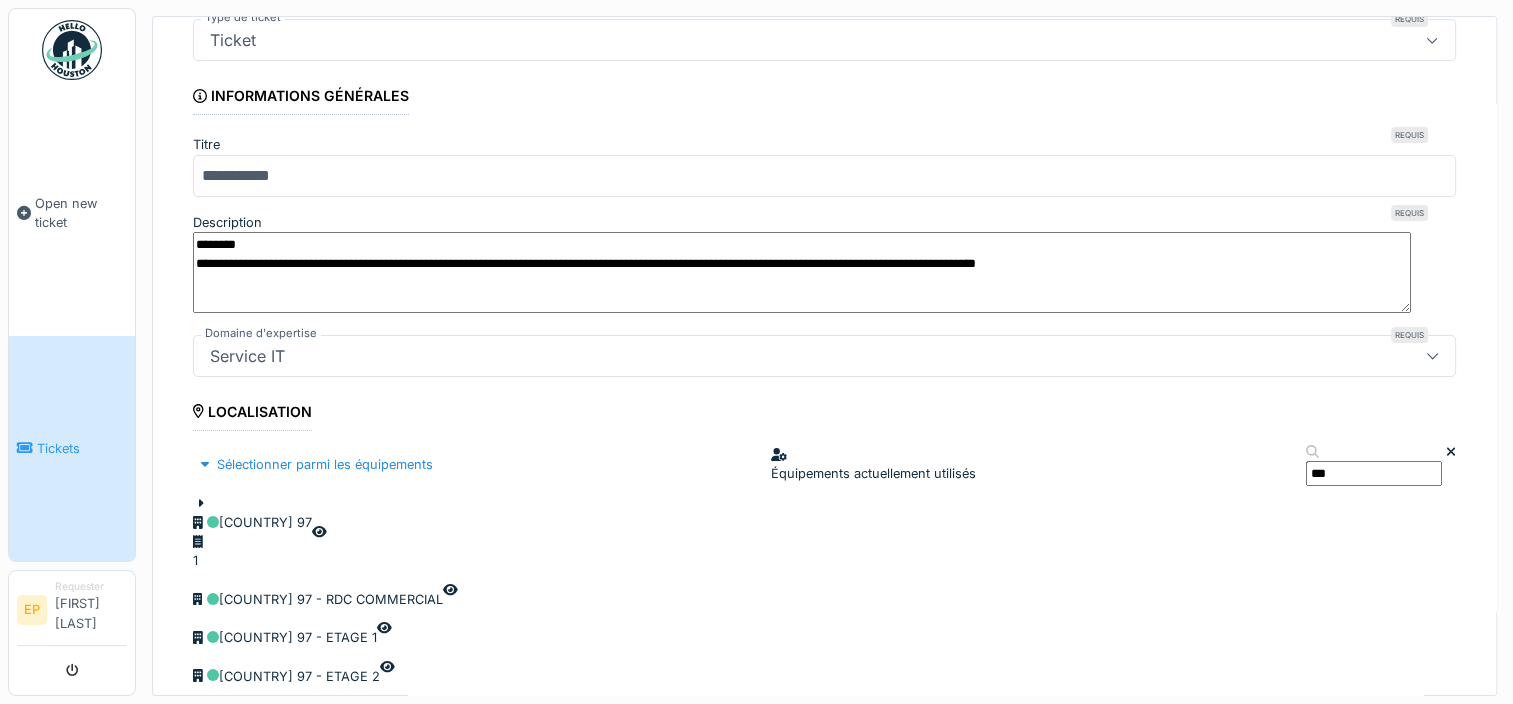 click on "**********" at bounding box center (824, 266) 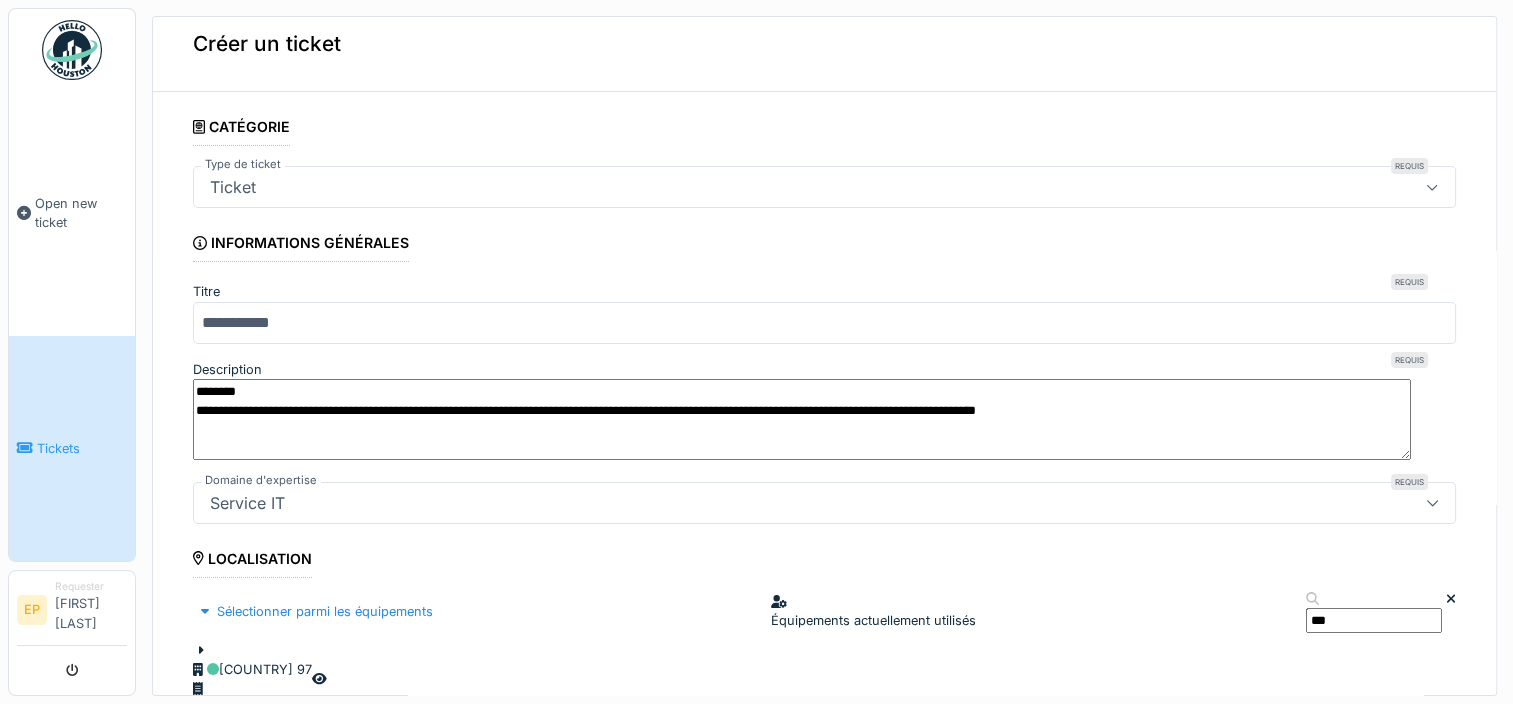 scroll, scrollTop: 20, scrollLeft: 0, axis: vertical 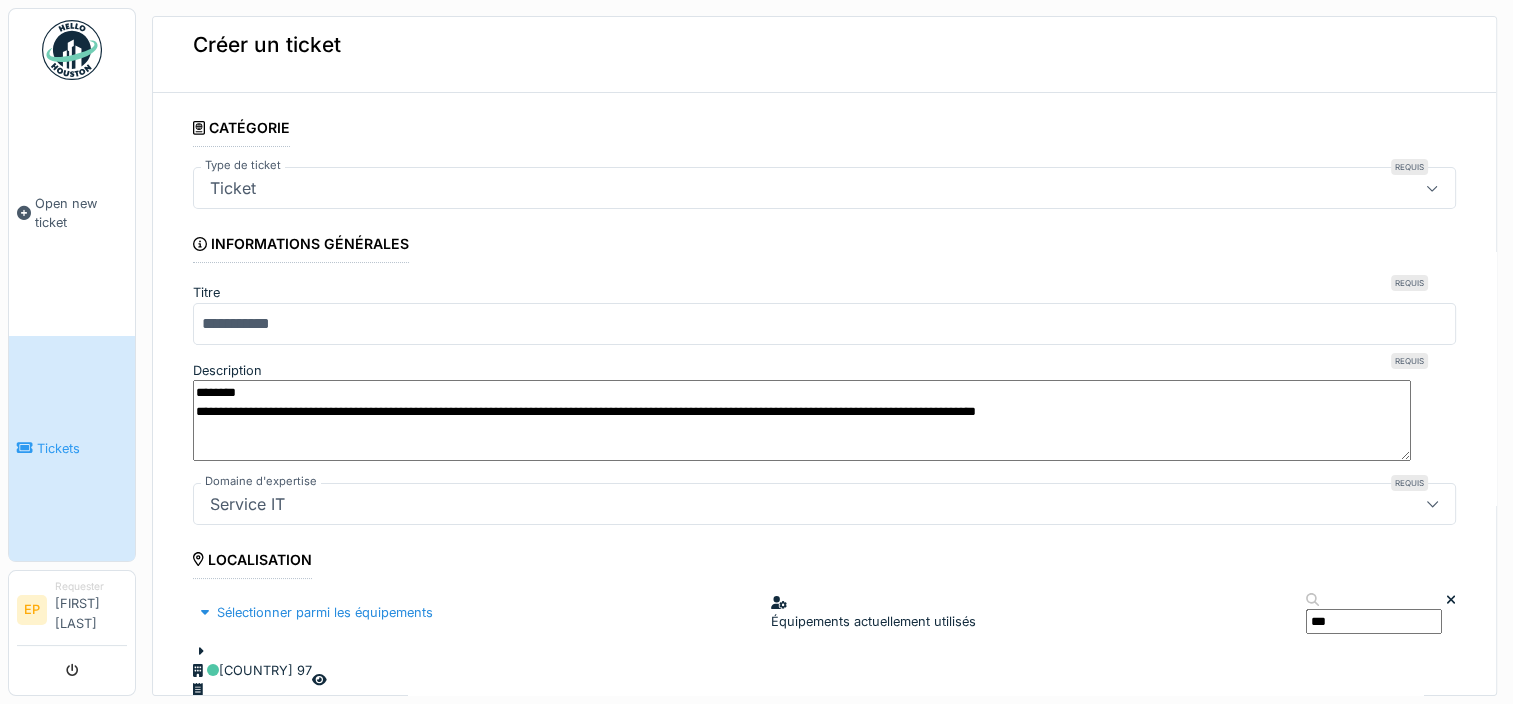 click on "Ticket" at bounding box center [761, 188] 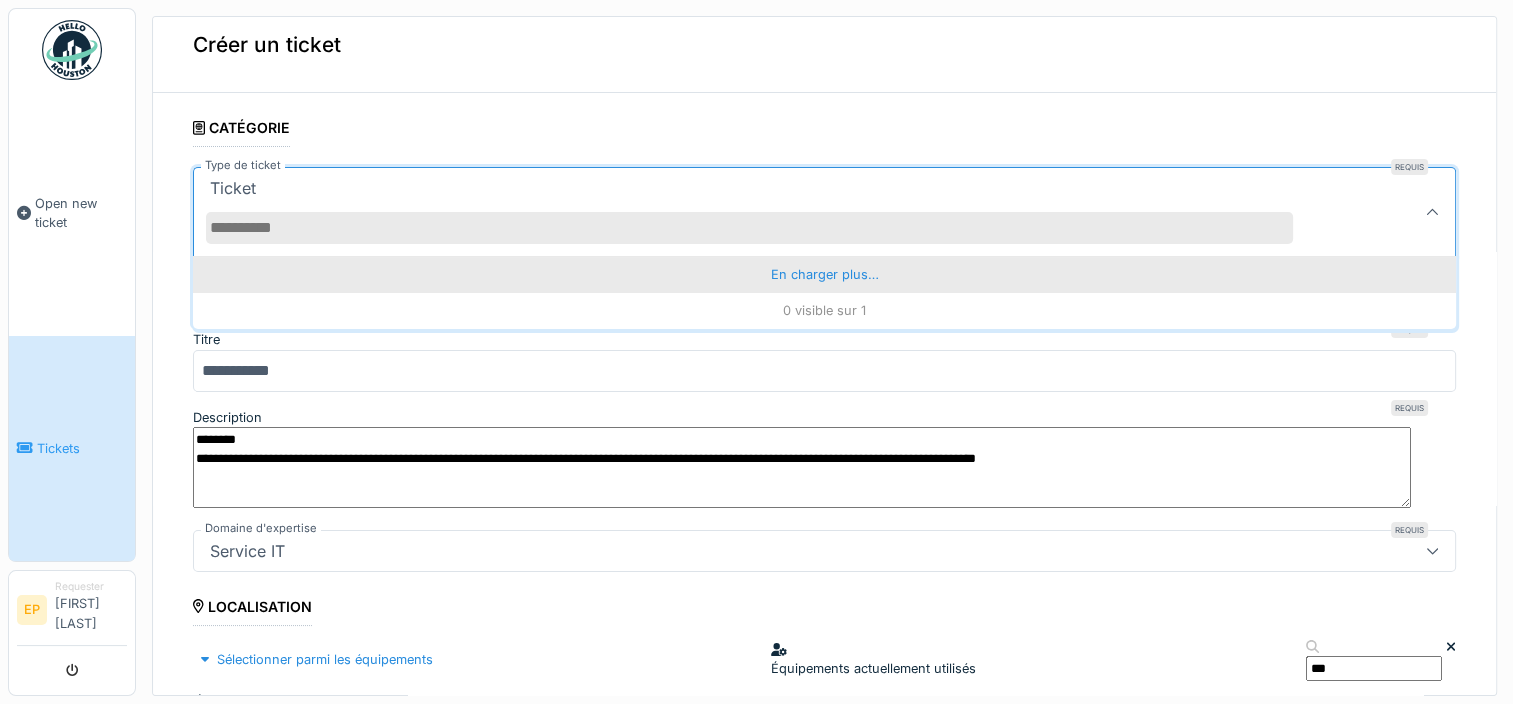 click on "En charger plus…" at bounding box center [824, 274] 